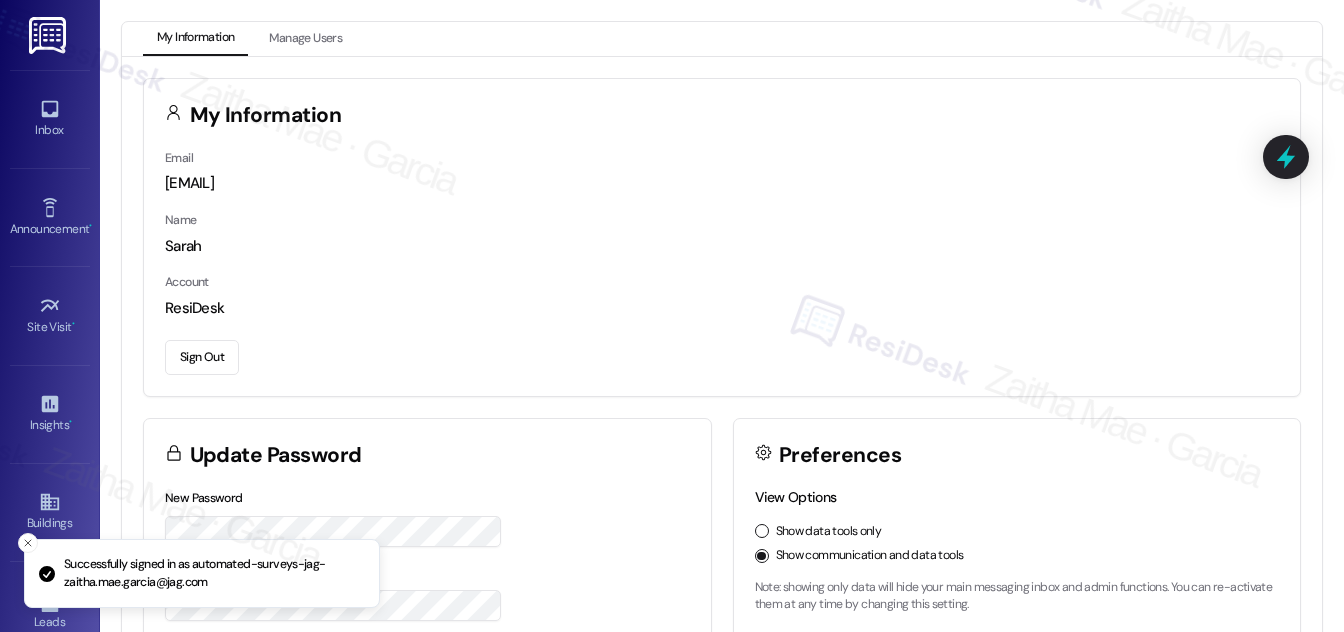 scroll, scrollTop: 0, scrollLeft: 0, axis: both 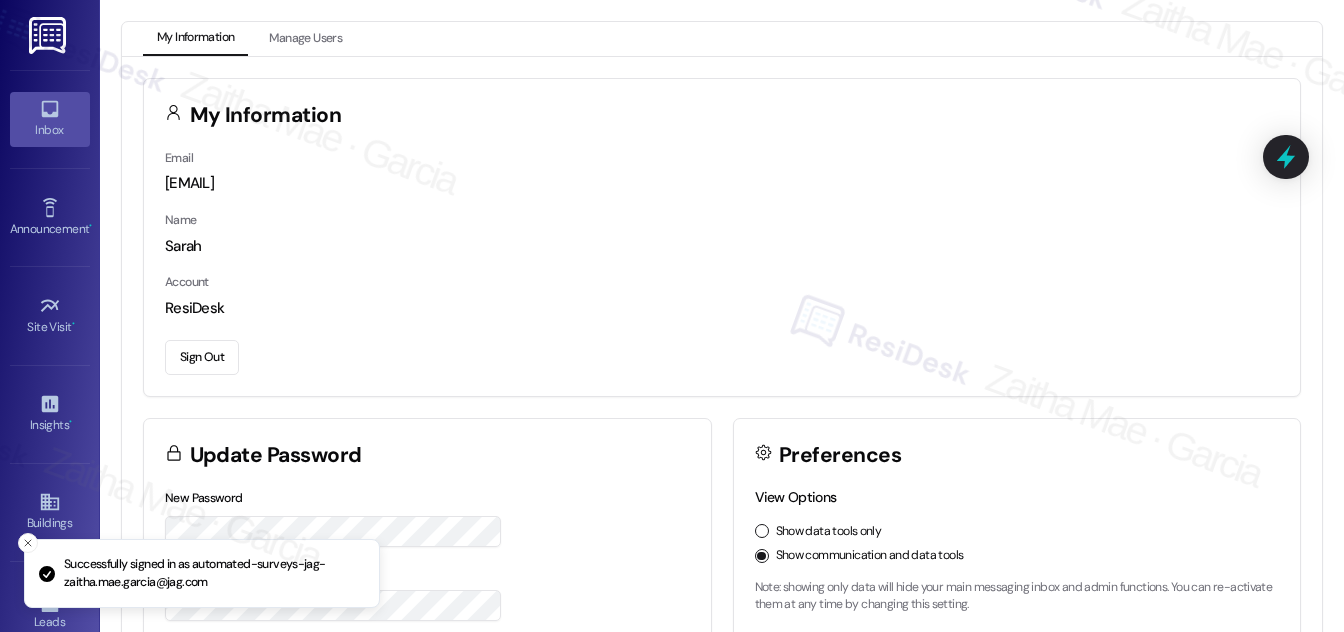 click on "Inbox" at bounding box center [50, 130] 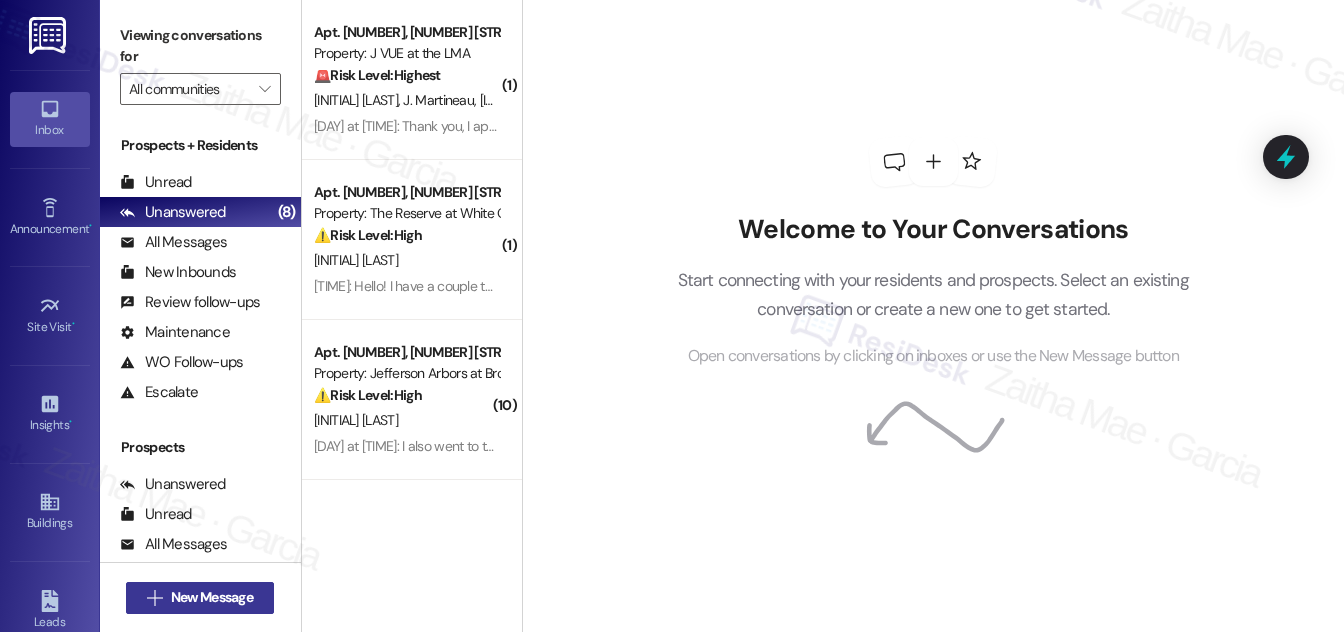 click on "New Message" at bounding box center (212, 597) 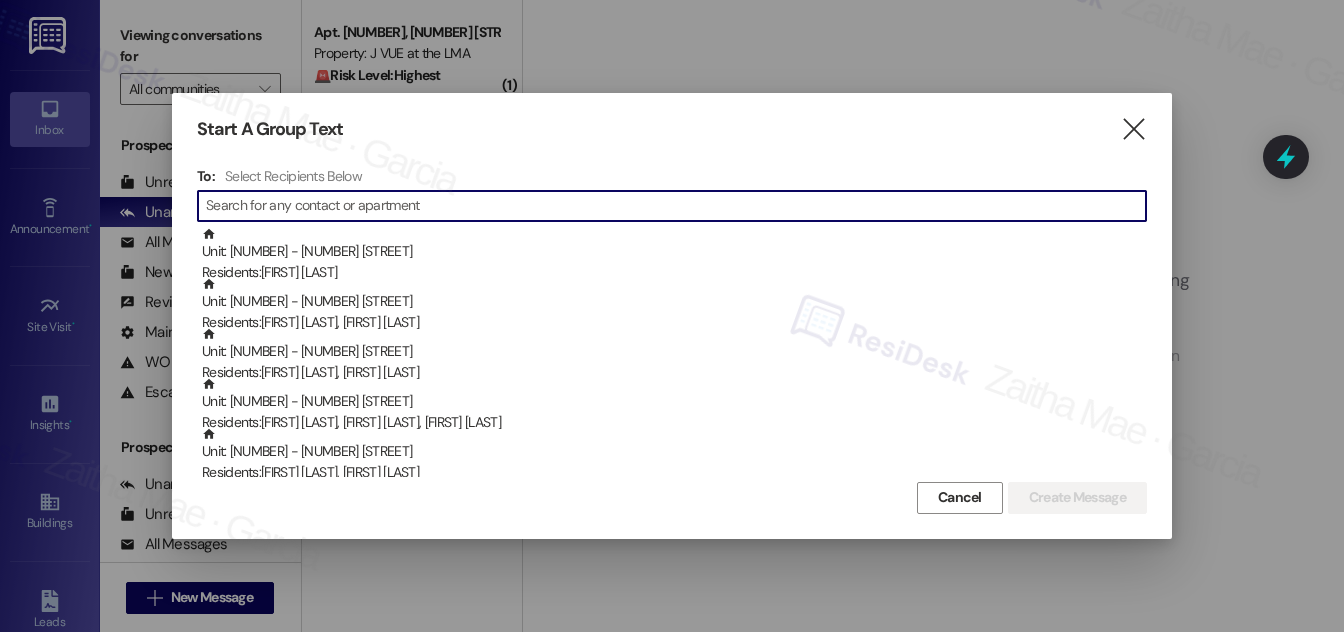 paste on "Peyton Rigsbee" 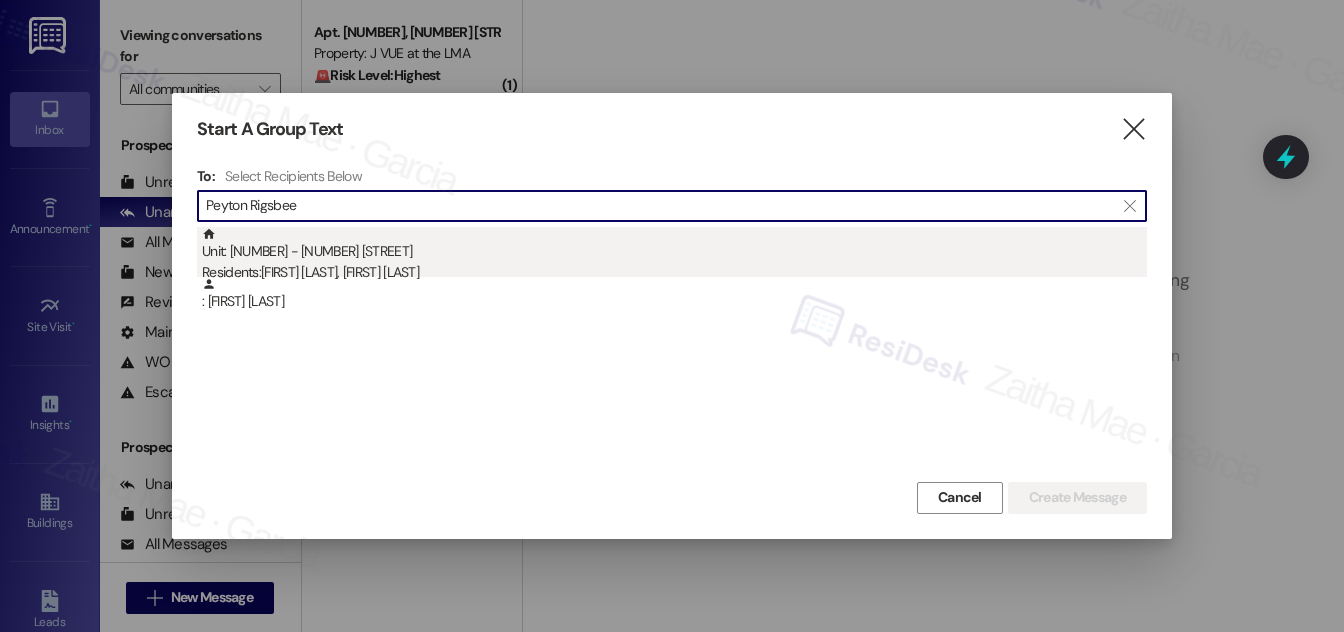 type on "Peyton Rigsbee" 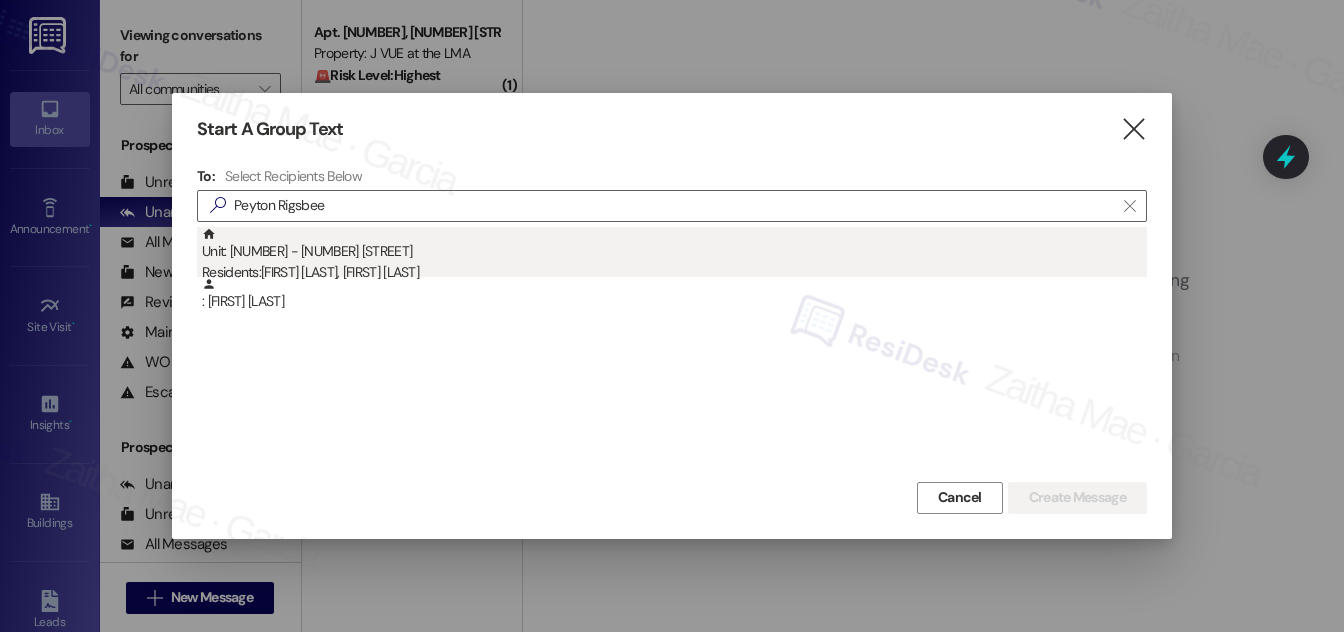 click on "Residents: [FIRST] [LAST], [FIRST] [LAST]" at bounding box center [674, 272] 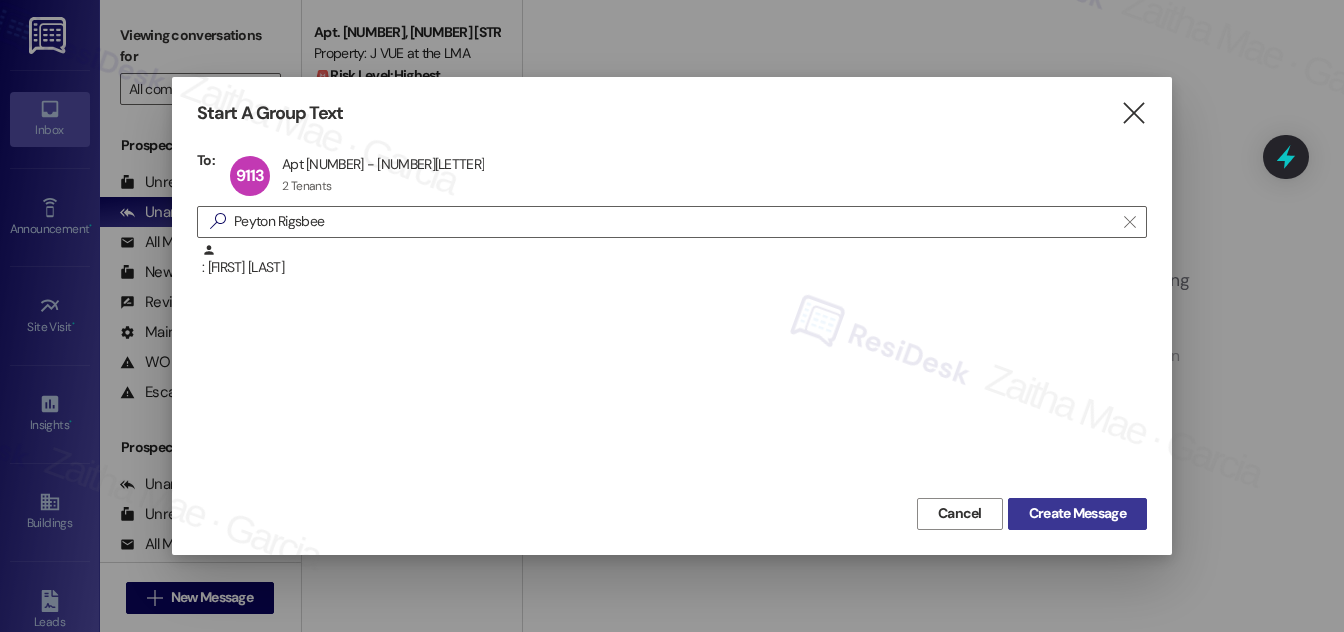 click on "Create Message" at bounding box center (1077, 513) 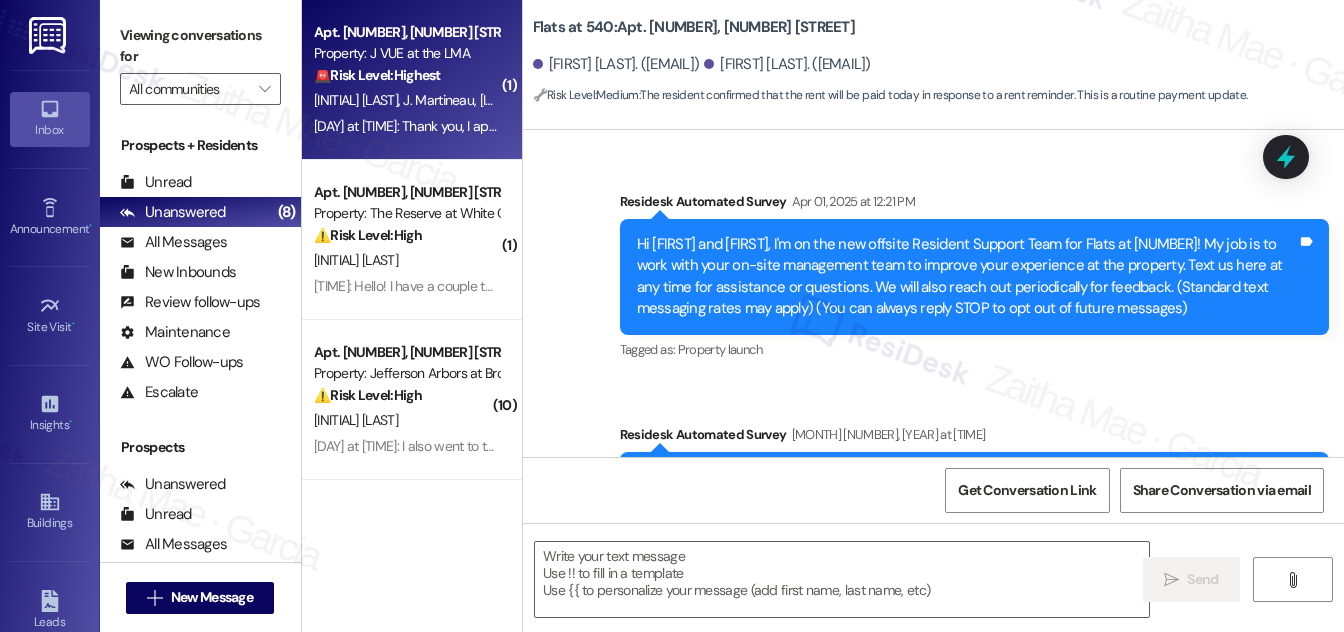 scroll, scrollTop: 96, scrollLeft: 0, axis: vertical 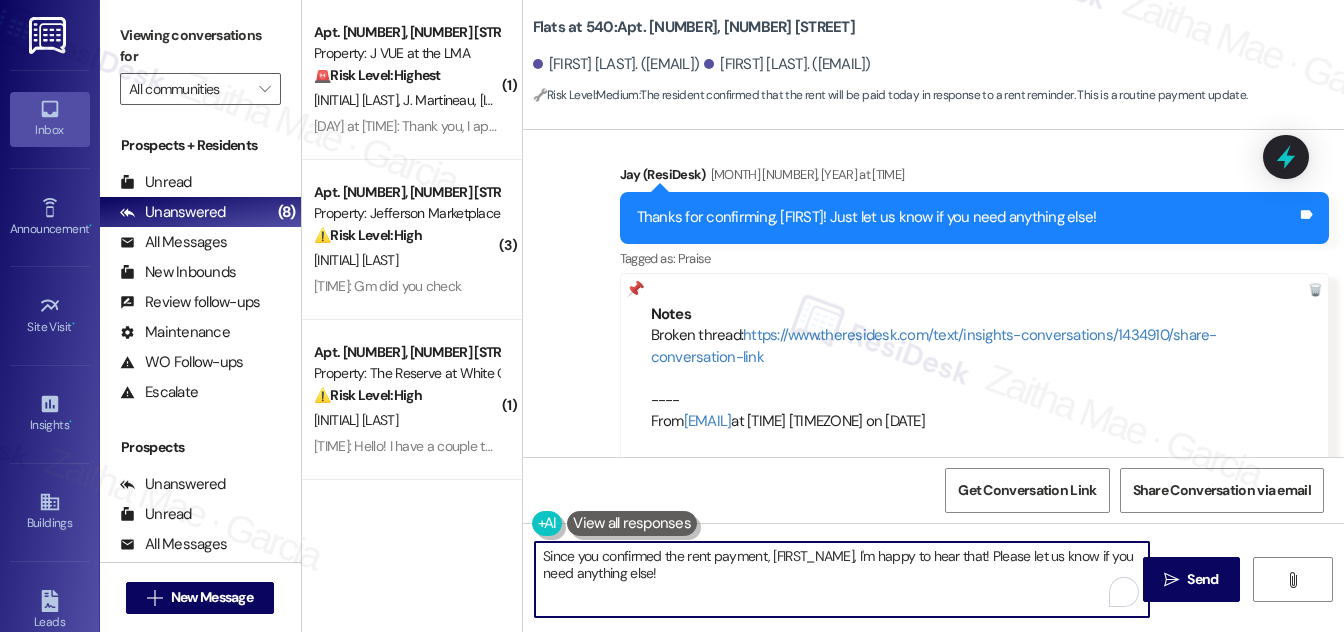drag, startPoint x: 537, startPoint y: 553, endPoint x: 685, endPoint y: 596, distance: 154.12009 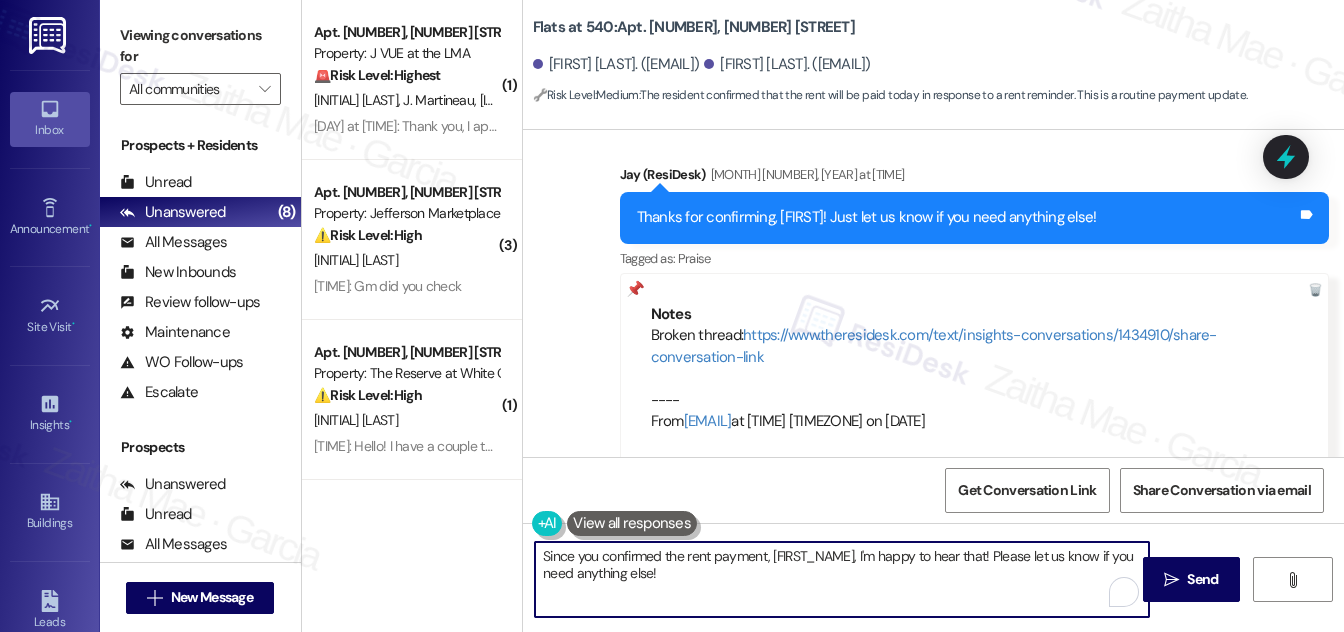 click on "Since you confirmed the rent payment, {{first_name}}, I'm happy to hear that! Please let us know if you need anything else!" at bounding box center (842, 579) 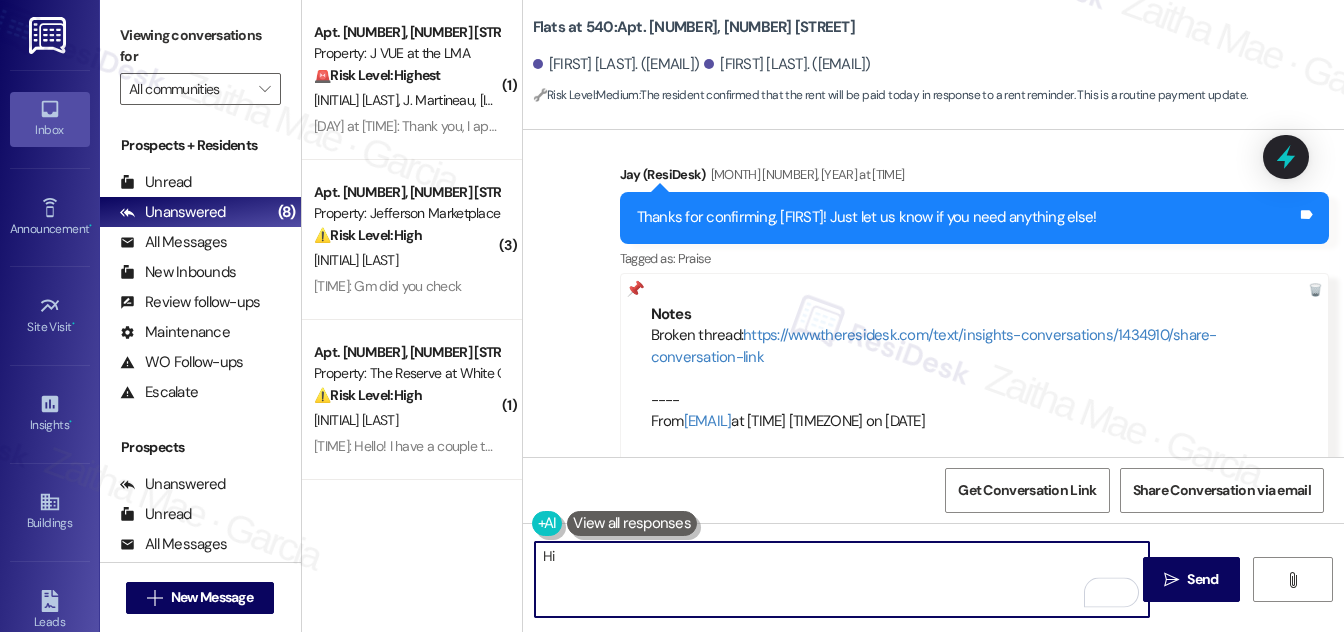 click on "[FIRST_NAME] [LAST_NAME]. ([EMAIL])" at bounding box center (787, 64) 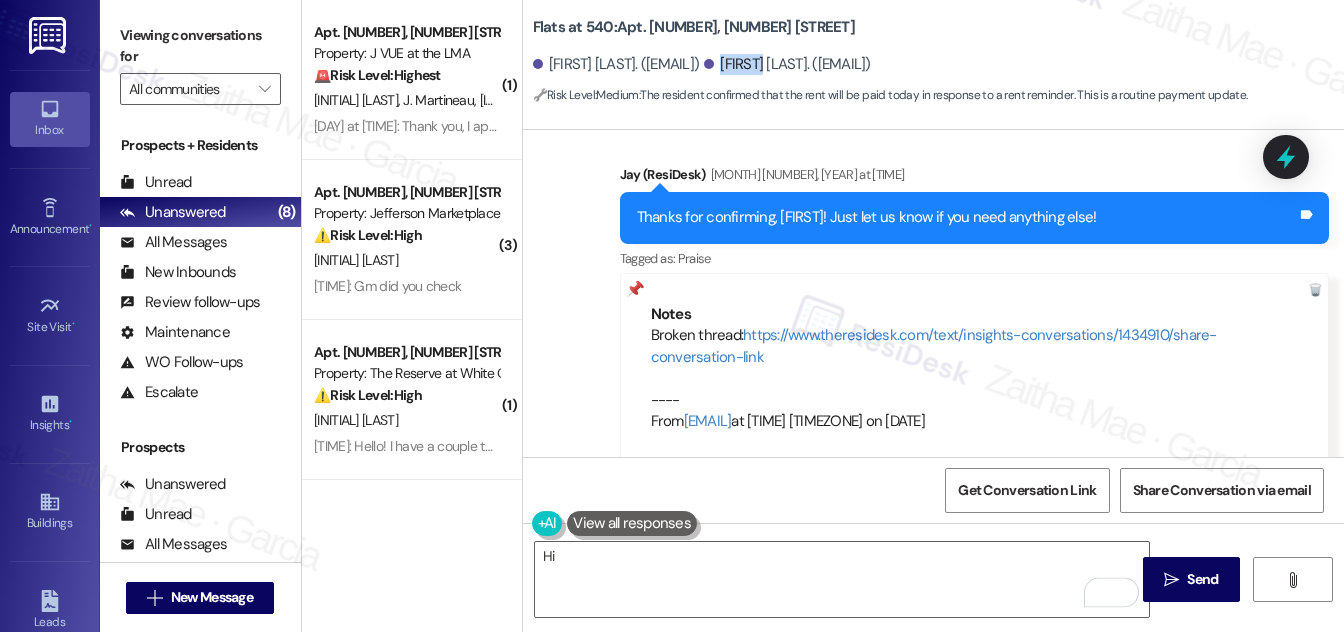 click on "[FIRST_NAME] [LAST_NAME]. ([EMAIL])" at bounding box center (787, 64) 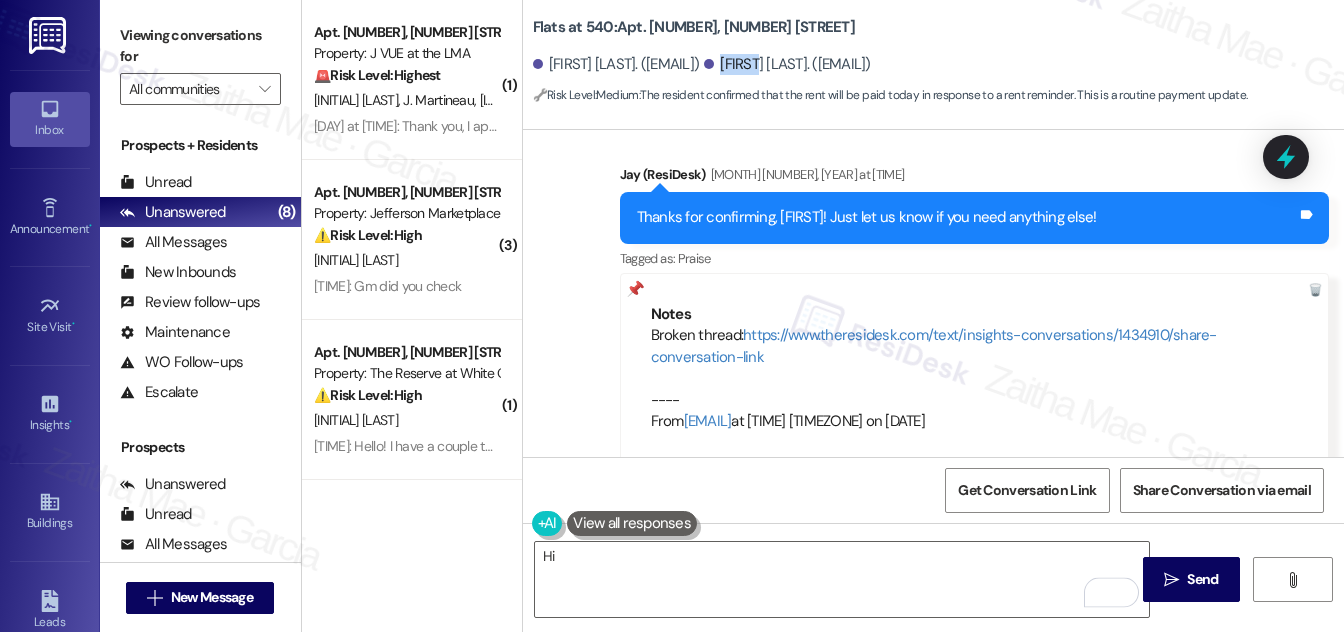 copy on "Peyton" 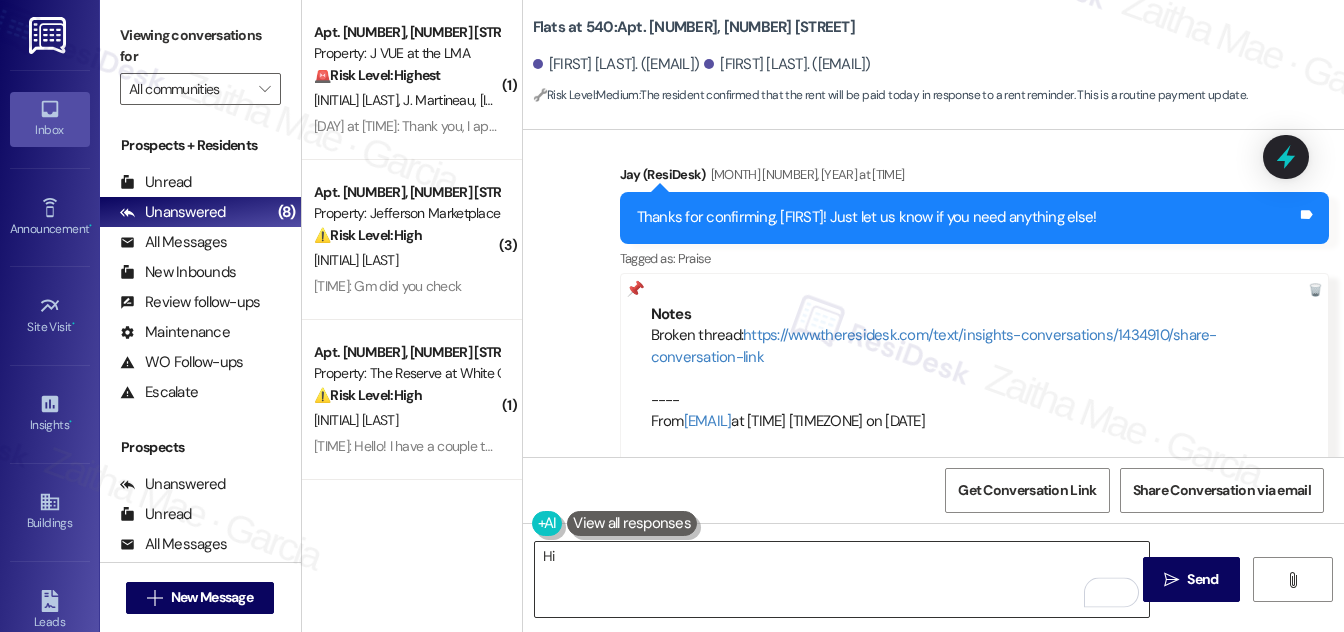 click on "Hi" at bounding box center [842, 579] 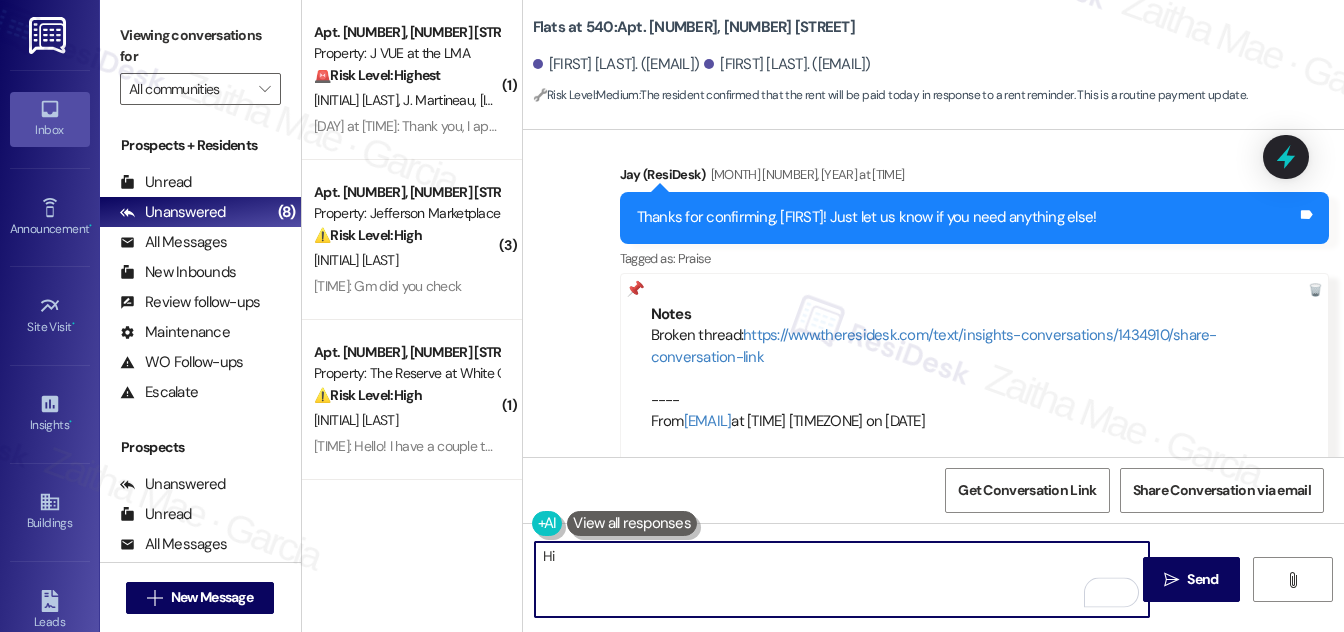 paste on "Peyton" 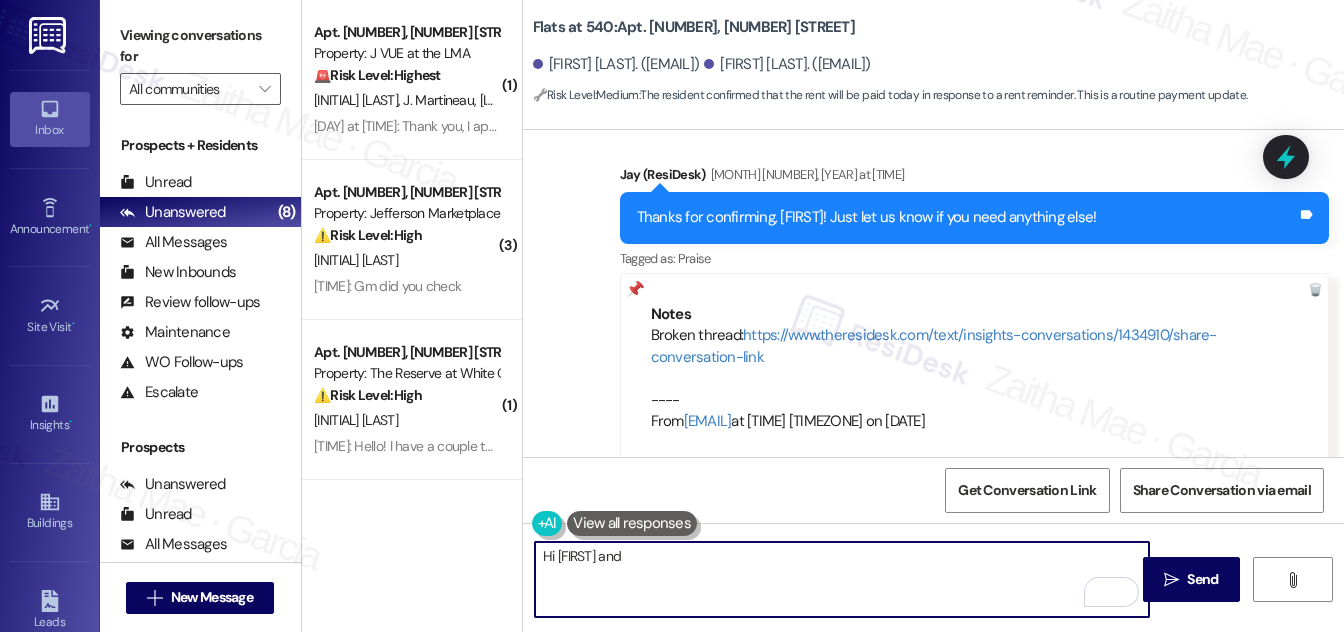click on "Isaac Kruger. (icyike4@yahoo.com)" at bounding box center (616, 64) 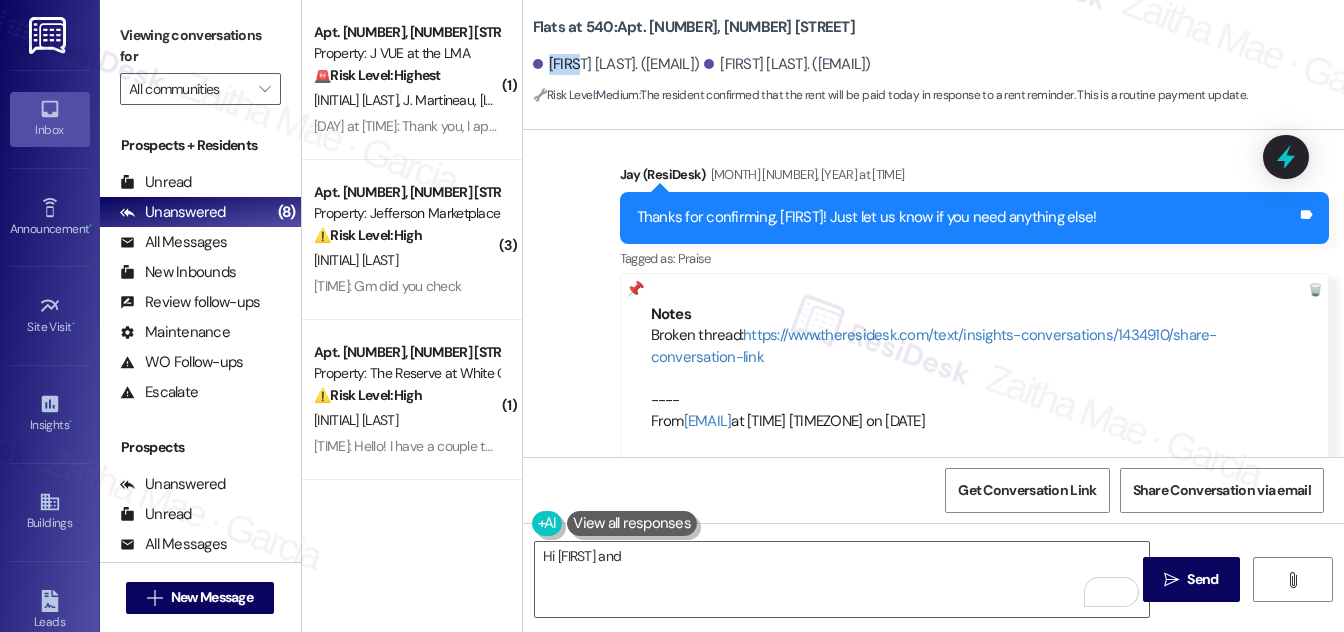 click on "Isaac Kruger. (icyike4@yahoo.com)" at bounding box center [616, 64] 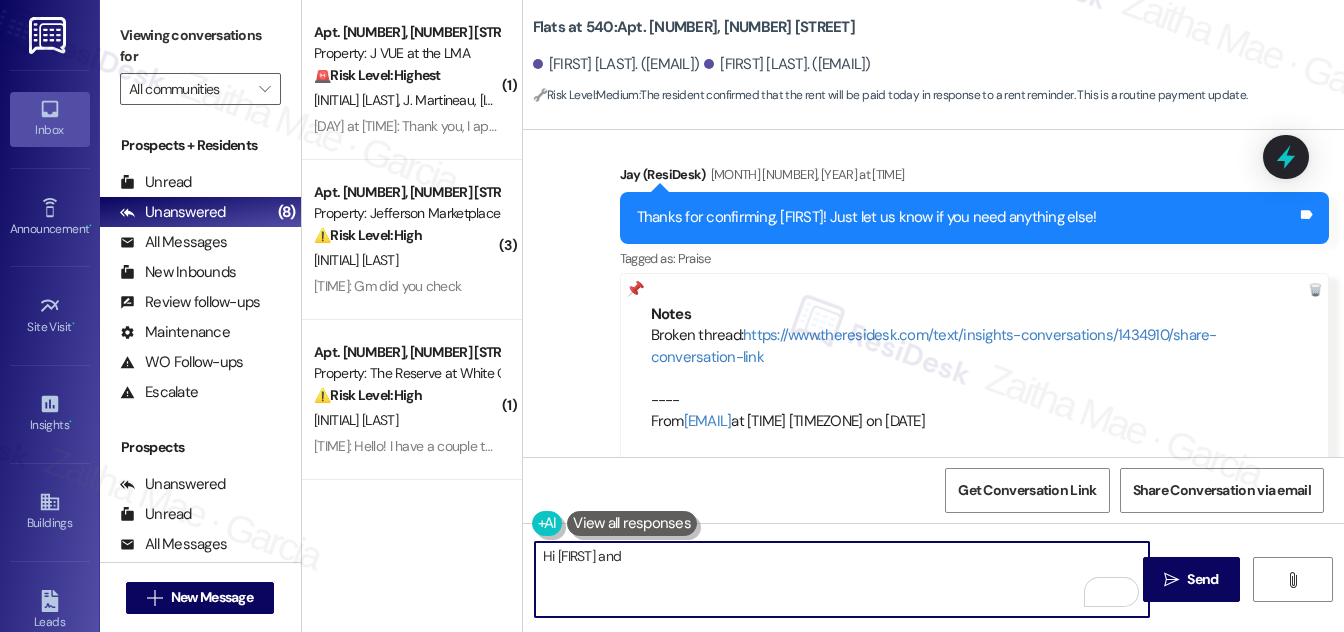 click on "Hi Peyton and" at bounding box center [842, 579] 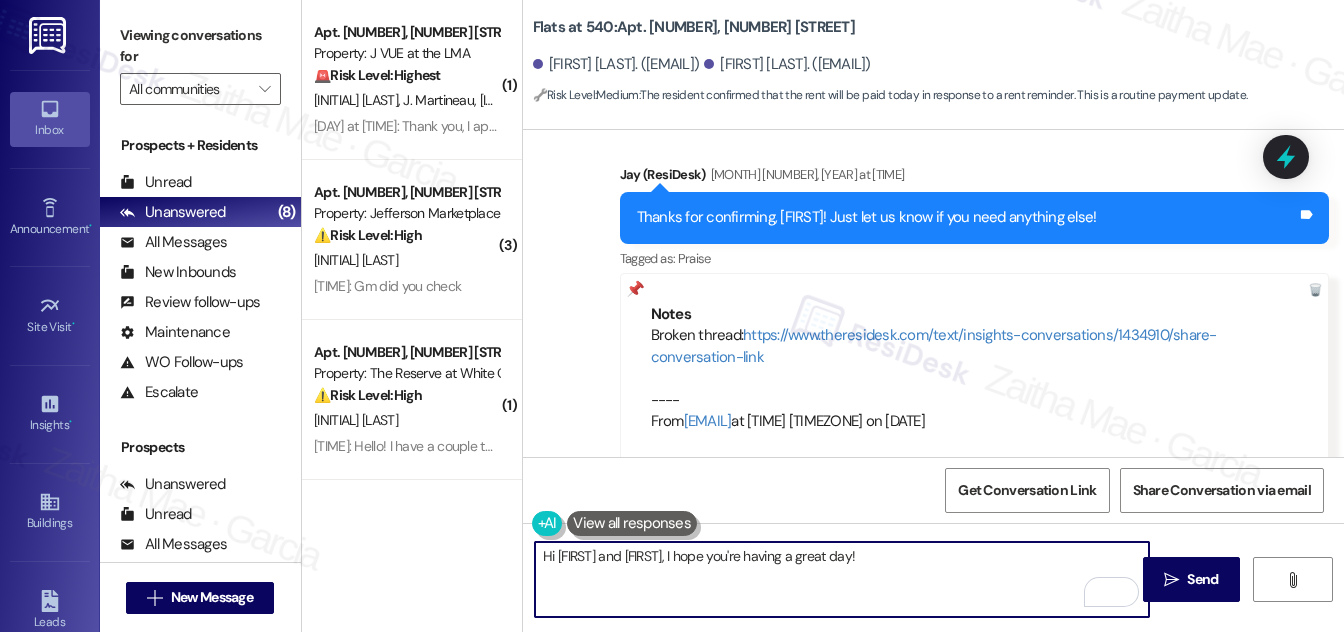paste on "Just a quick update from the team: We have had an excess of work orders build up due to a high number of emergency requests over the past two weeks, so we are working through them as quickly as possible.
Since the power is out in half of your apartment, I’ll inform the team to come by today, as this is considered an emergency. For future requests, we recommend including as much detail as possible when submitting a work order. The current request mainly notes issues with the outlets, which typically wouldn’t be flagged as an emergency. More detail helps us prioritize correctly. Thanks for your patience and understanding." 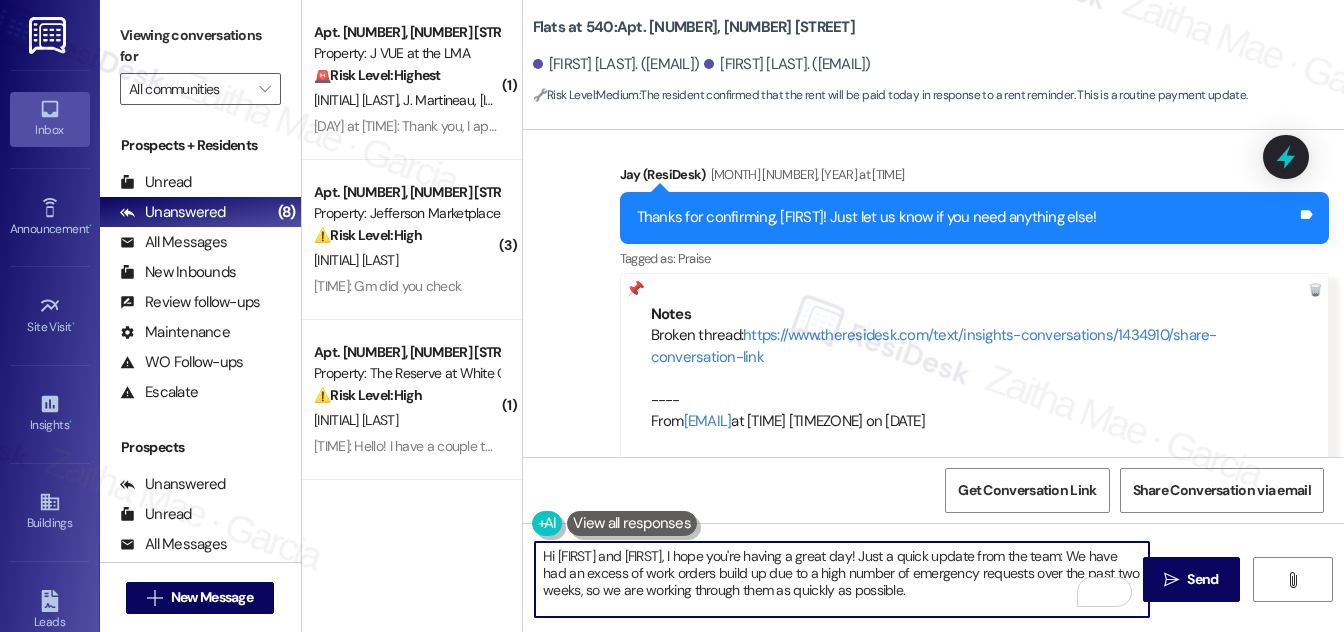 scroll, scrollTop: 85, scrollLeft: 0, axis: vertical 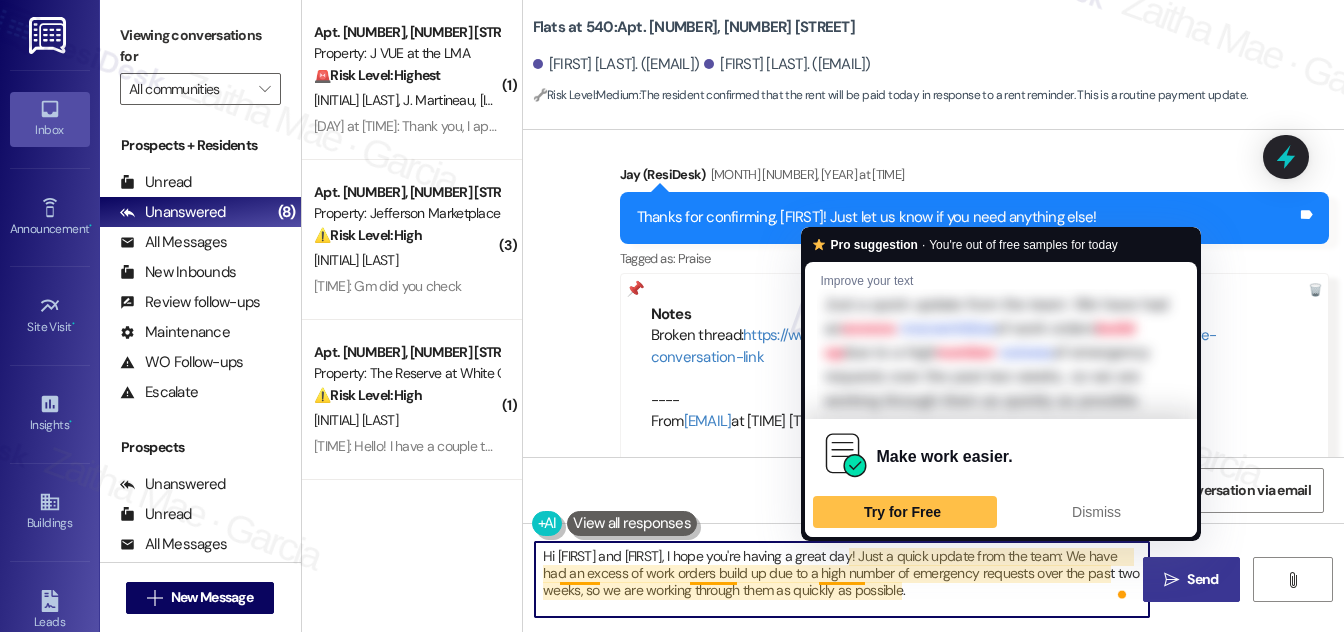 type on "Hi Peyton and Isaac, I hope you're having a great day! Just a quick update from the team: We have had an excess of work orders build up due to a high number of emergency requests over the past two weeks, so we are working through them as quickly as possible.
Since the power is out in half of your apartment, I’ll inform the team to come by today, as this is considered an emergency. For future requests, we recommend including as much detail as possible when submitting a work order. The current request mainly notes issues with the outlets, which typically wouldn’t be flagged as an emergency. More detail helps us prioritize correctly. Thanks for your patience and understanding." 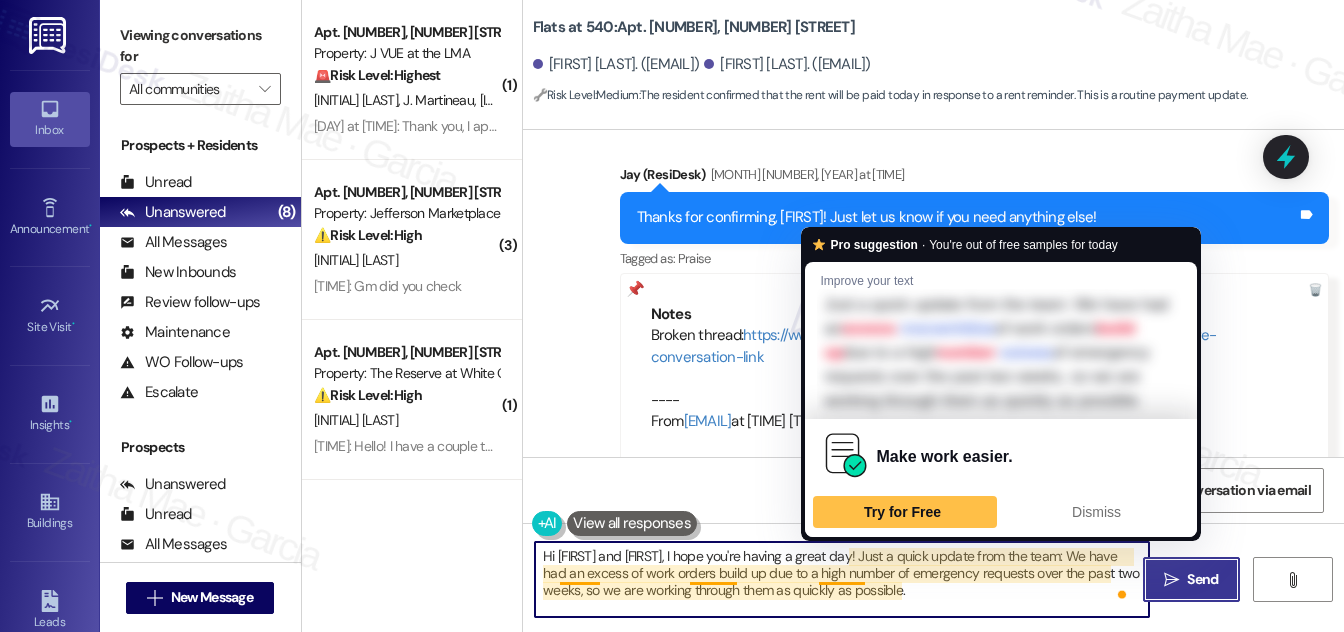 click on "Send" at bounding box center [1202, 579] 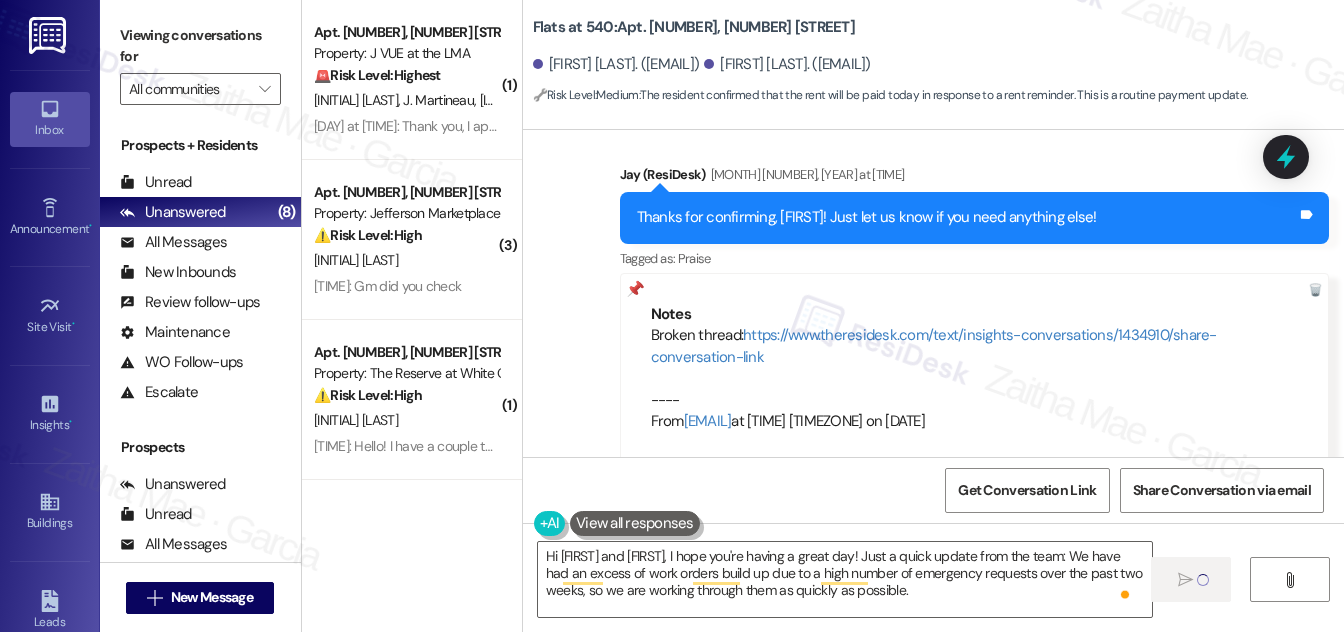 type 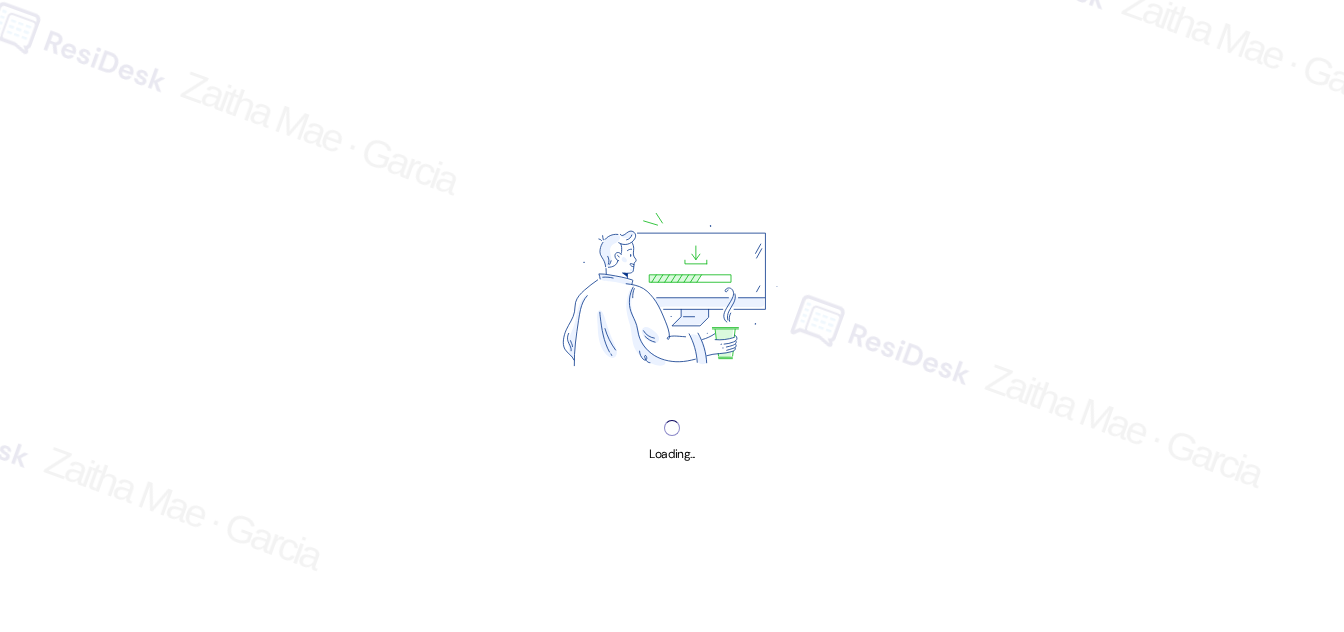 scroll, scrollTop: 0, scrollLeft: 0, axis: both 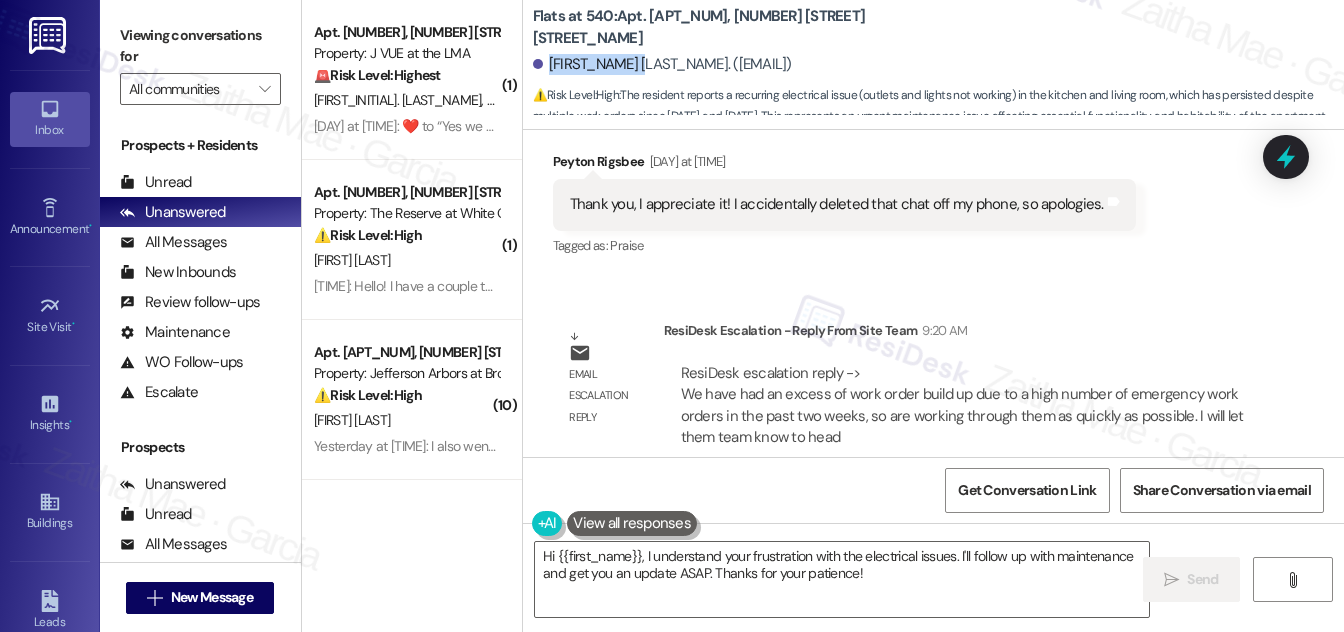 drag, startPoint x: 547, startPoint y: 60, endPoint x: 641, endPoint y: 57, distance: 94.04786 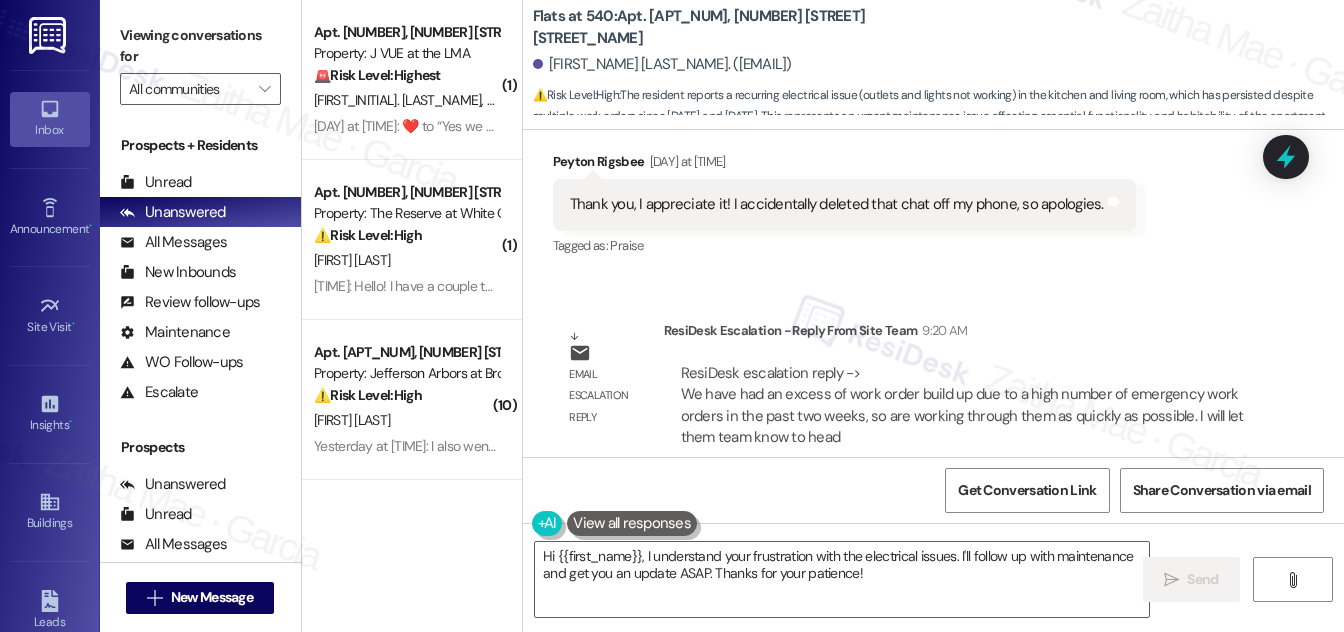 click on "Received via SMS Peyton Rigsbee Yesterday at 6:53 PM Thank you, I appreciate it! I accidentally deleted that chat off my phone, so apologies.  Tags and notes Tagged as:   Praise Click to highlight conversations about Praise" at bounding box center [933, 190] 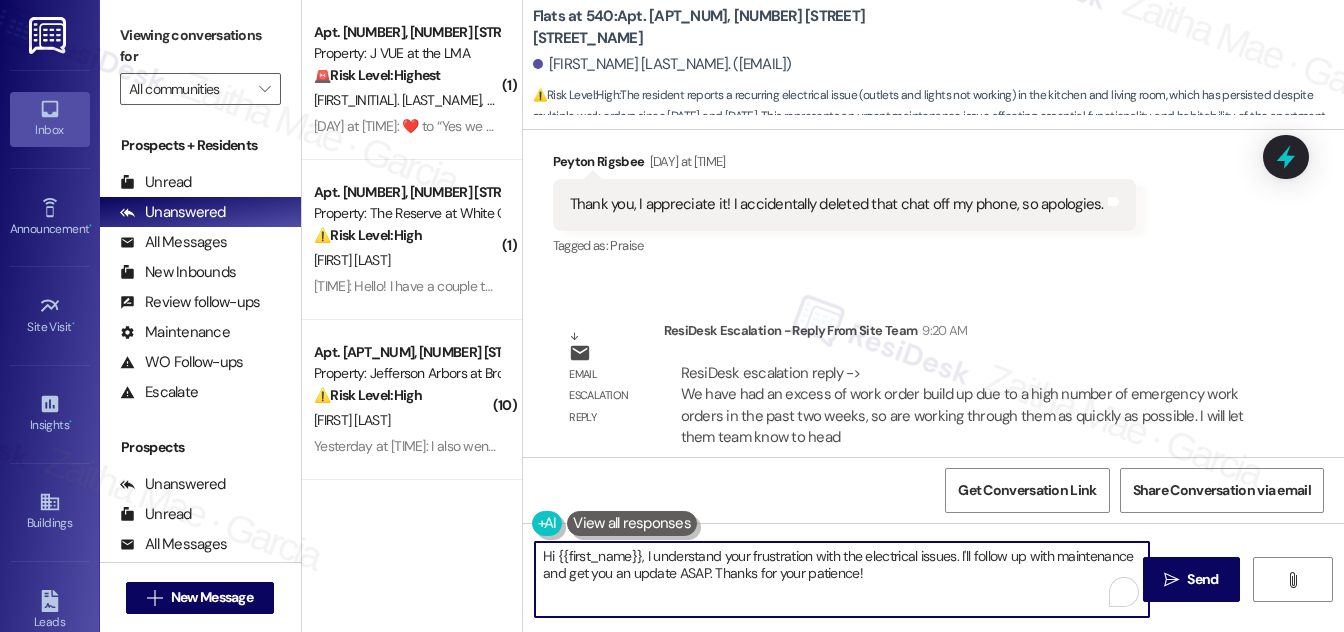 drag, startPoint x: 542, startPoint y: 553, endPoint x: 920, endPoint y: 586, distance: 379.43774 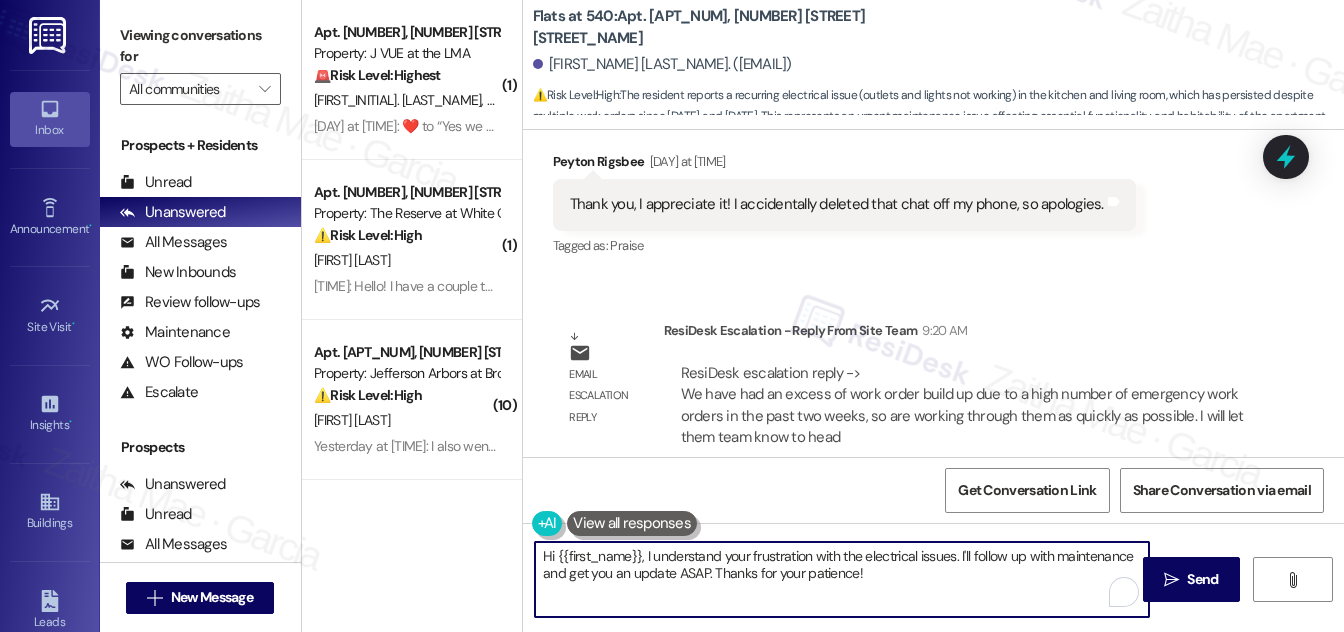 click on "Hi {{first_name}}, I understand your frustration with the electrical issues. I'll follow up with maintenance and get you an update ASAP. Thanks for your patience!" at bounding box center (842, 579) 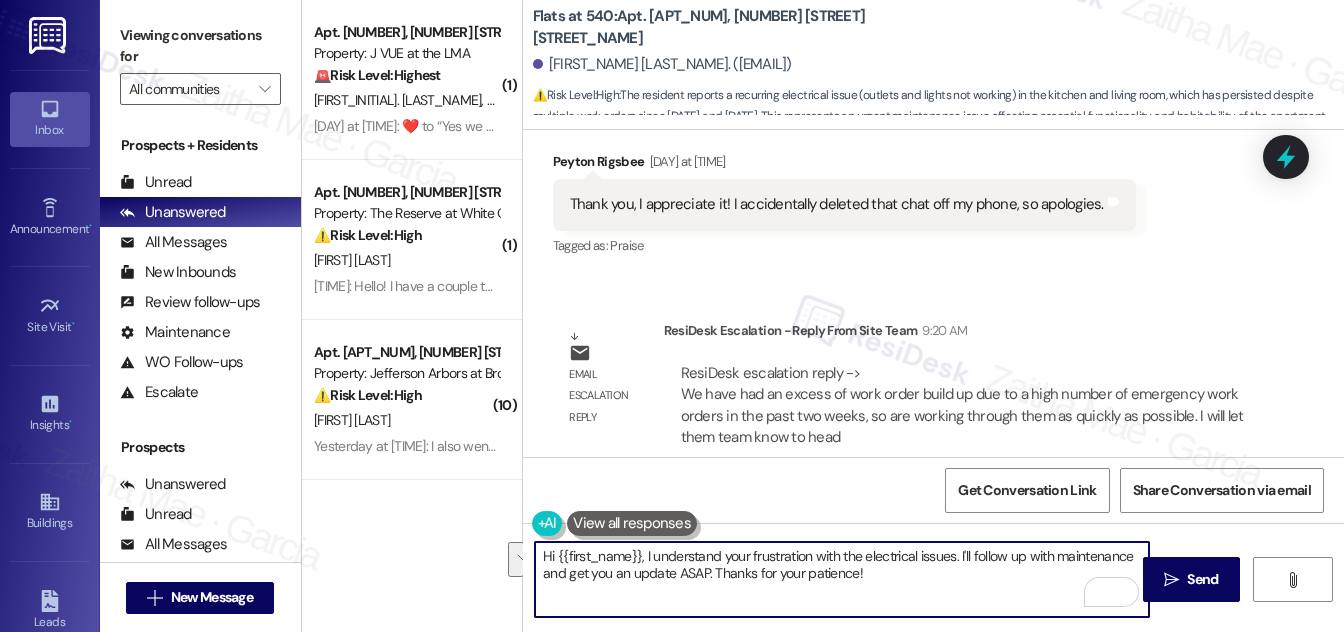 click on "Hi {{first_name}}, I understand your frustration with the electrical issues. I'll follow up with maintenance and get you an update ASAP. Thanks for your patience!" at bounding box center [842, 579] 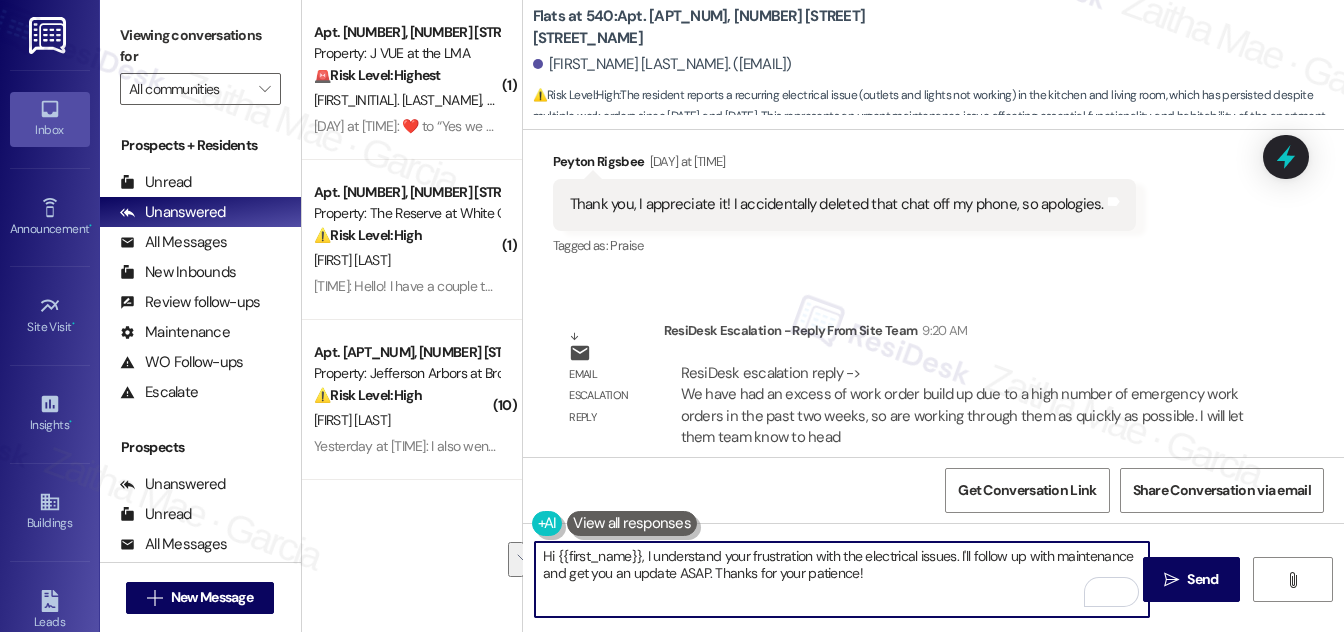 drag, startPoint x: 641, startPoint y: 554, endPoint x: 902, endPoint y: 586, distance: 262.95438 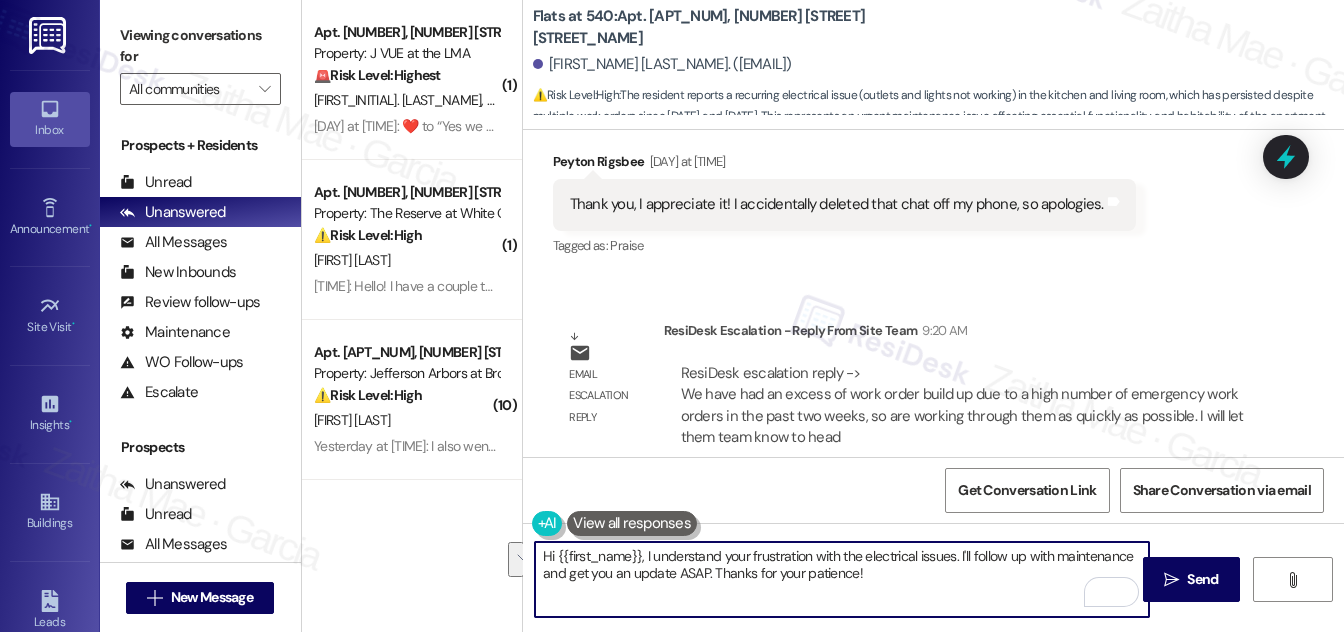 click on "Hi {{first_name}}, I understand your frustration with the electrical issues. I'll follow up with maintenance and get you an update ASAP. Thanks for your patience!" at bounding box center [842, 579] 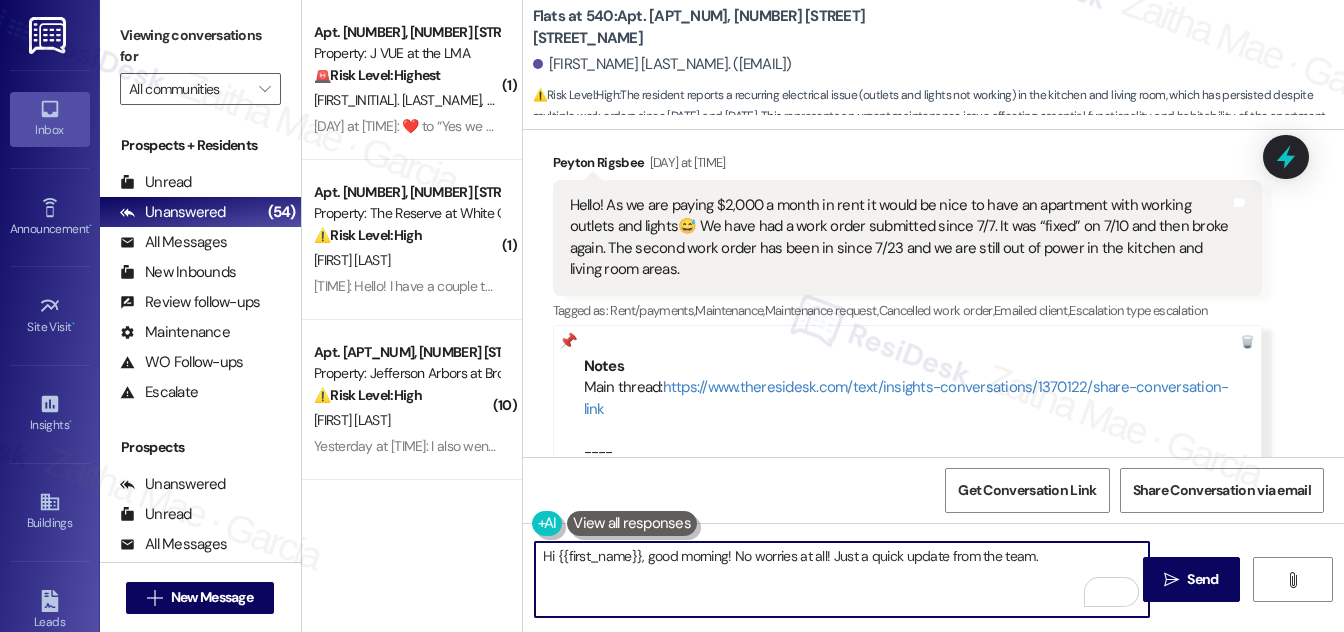 scroll, scrollTop: 126, scrollLeft: 0, axis: vertical 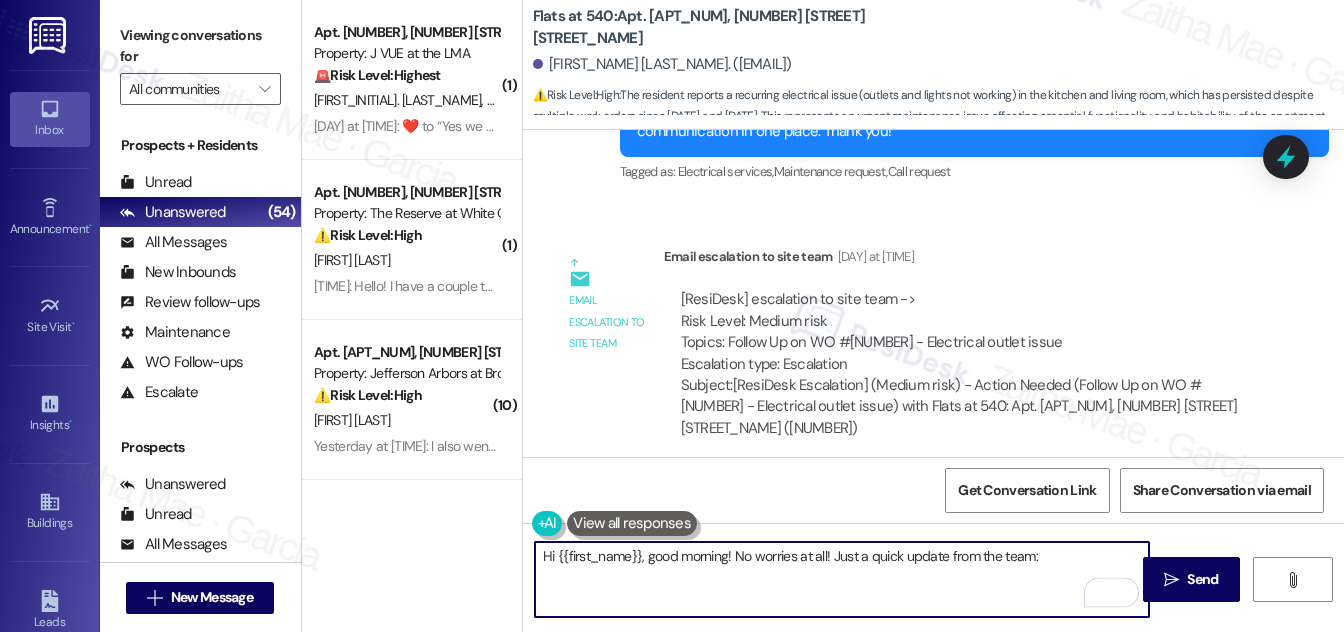 paste on "We have had an excess of work order build up due to a high number of emergency work orders in the past two weeks, so are working through them as quickly as possible." 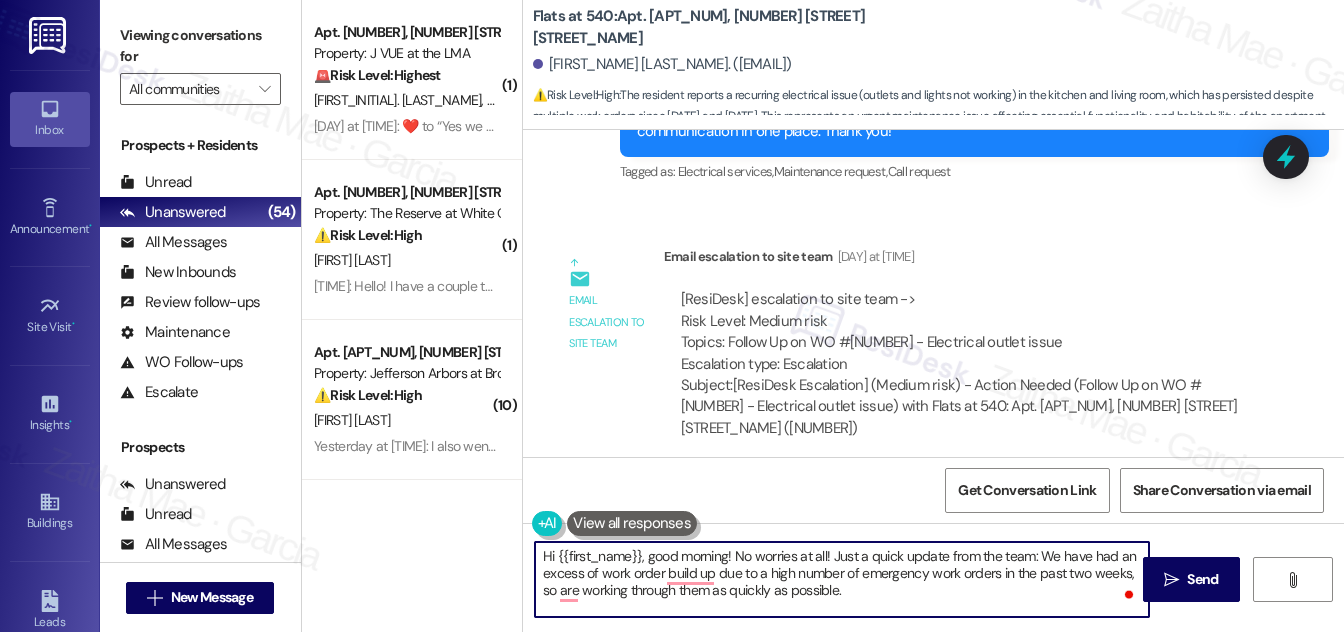 click on "Hi {{first_name}}, good morning! No worries at all! Just a quick update from the team: We have had an excess of work order build up due to a high number of emergency work orders in the past two weeks, so are working through them as quickly as possible." at bounding box center [842, 579] 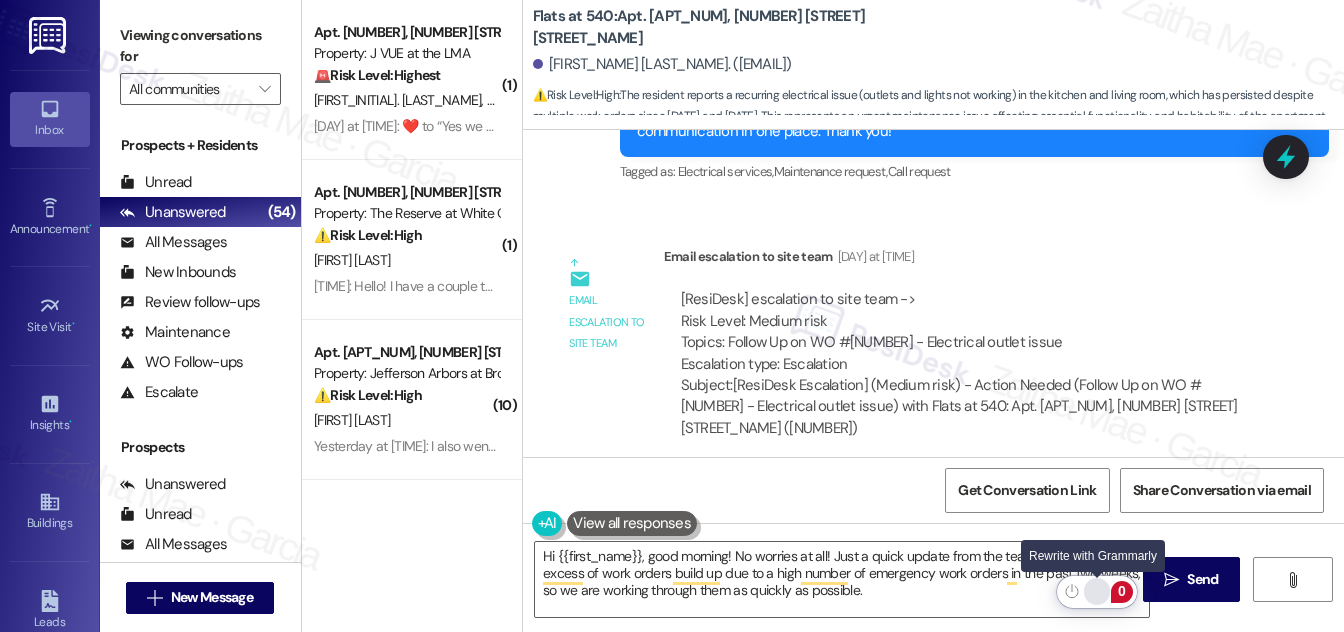 click 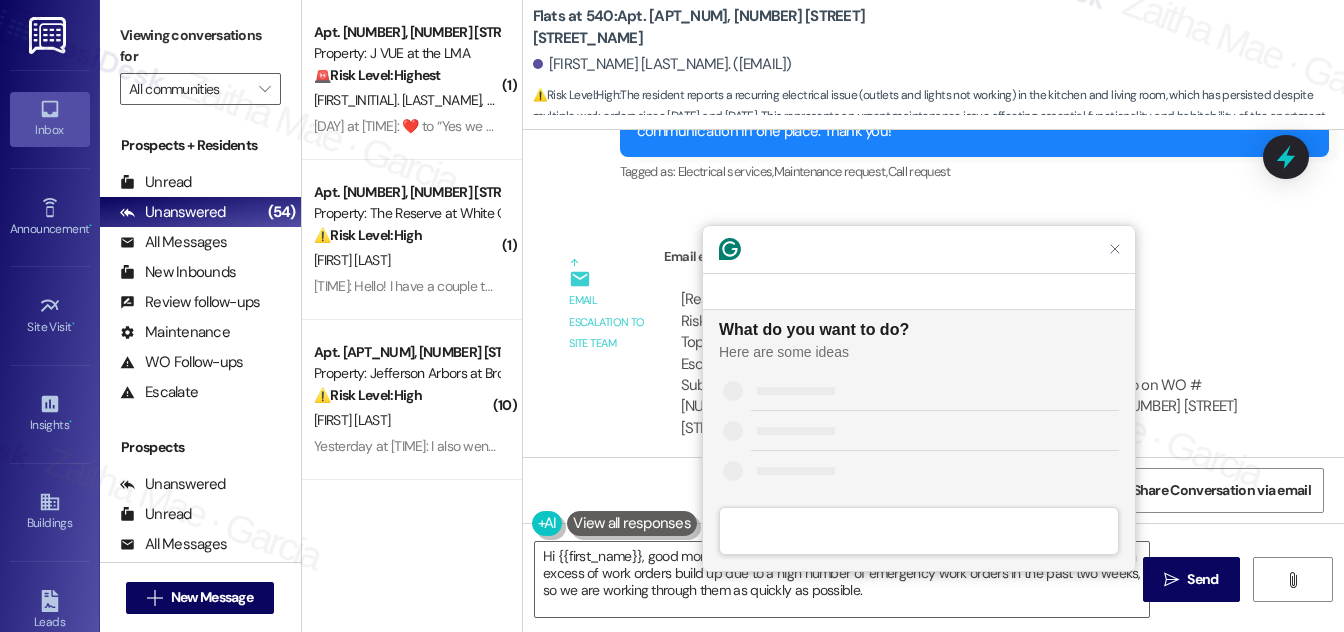 scroll, scrollTop: 0, scrollLeft: 0, axis: both 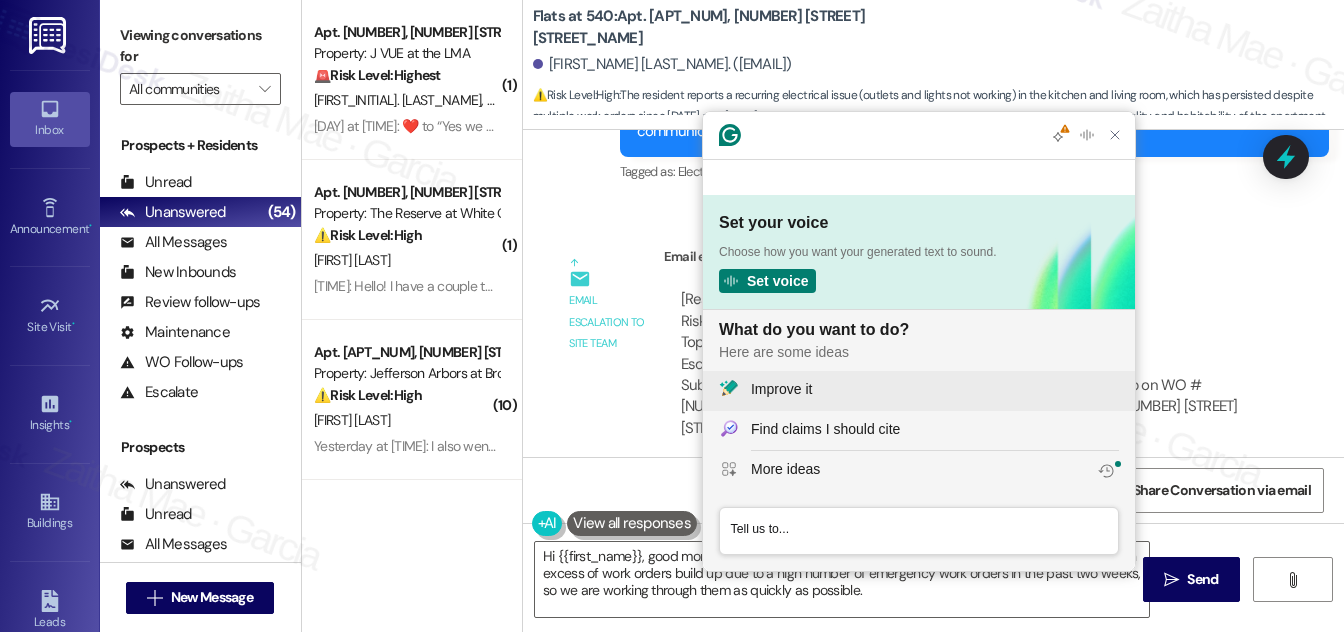 click on "Improve it" 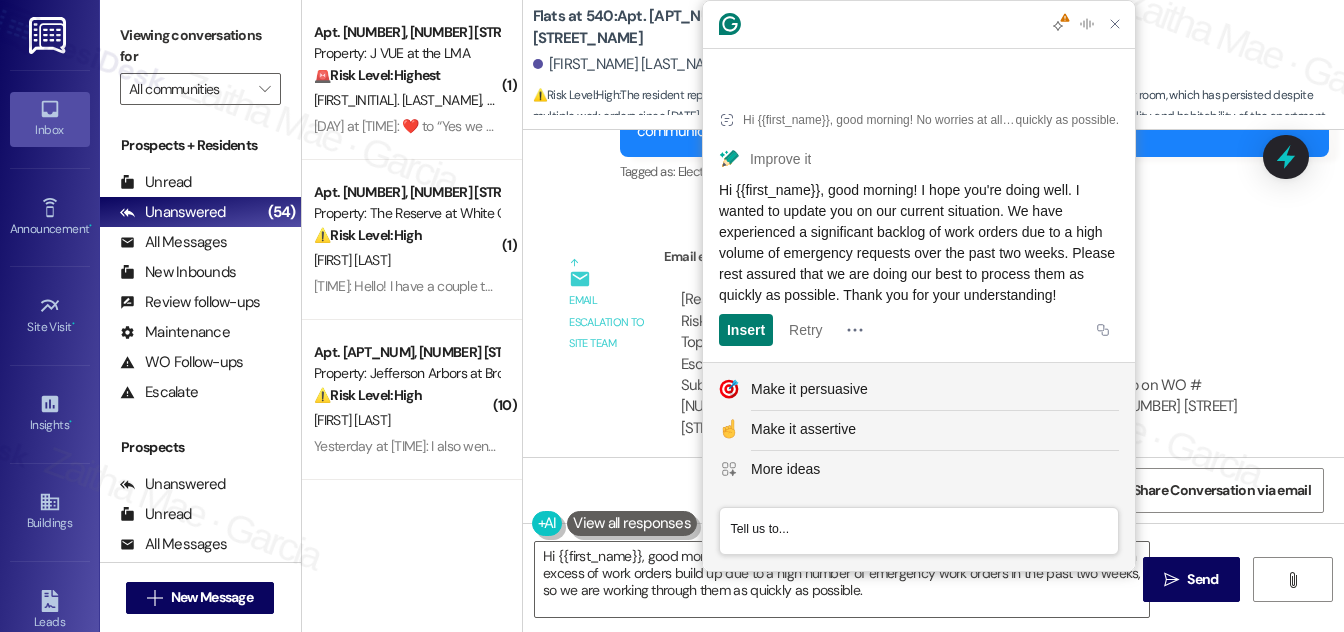 drag, startPoint x: 720, startPoint y: 166, endPoint x: 1032, endPoint y: 286, distance: 334.2813 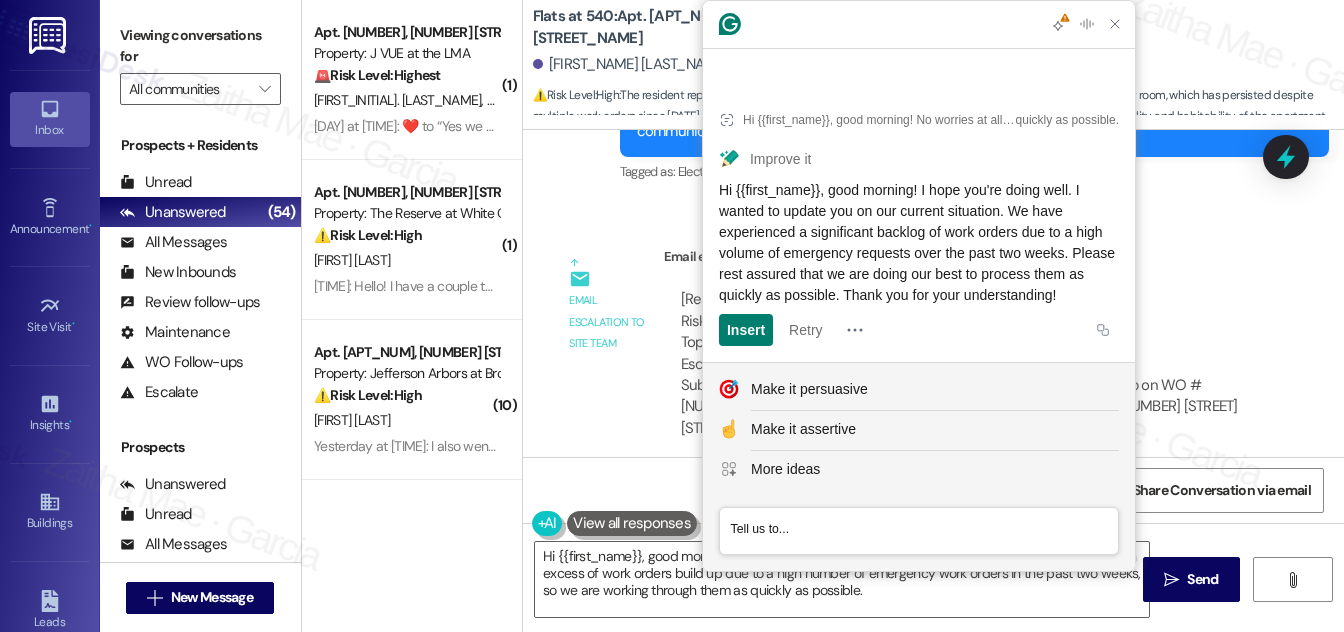 click on "Hi {{first_name}}, good morning! I hope you're doing well. I wanted to update you on our current situation. We have experienced a significant backlog of work orders due to a high volume of emergency requests over the past two weeks. Please rest assured that we are doing our best to process them as quickly as possible. Thank you for your understanding!" 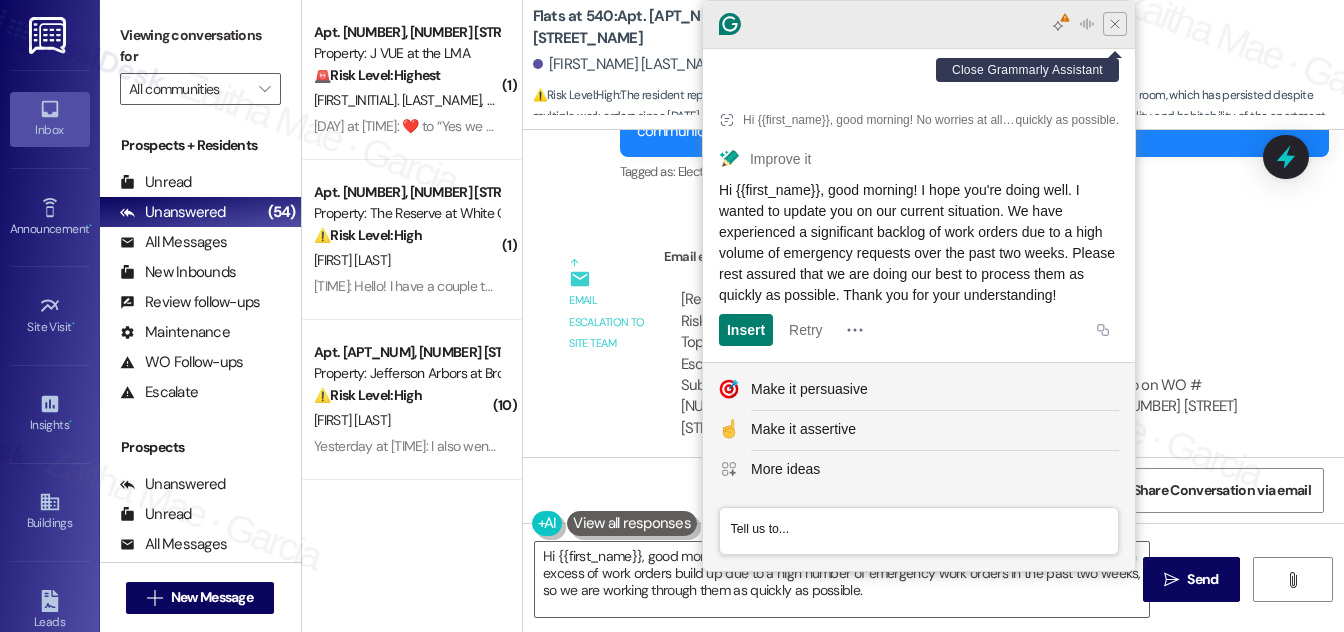 click 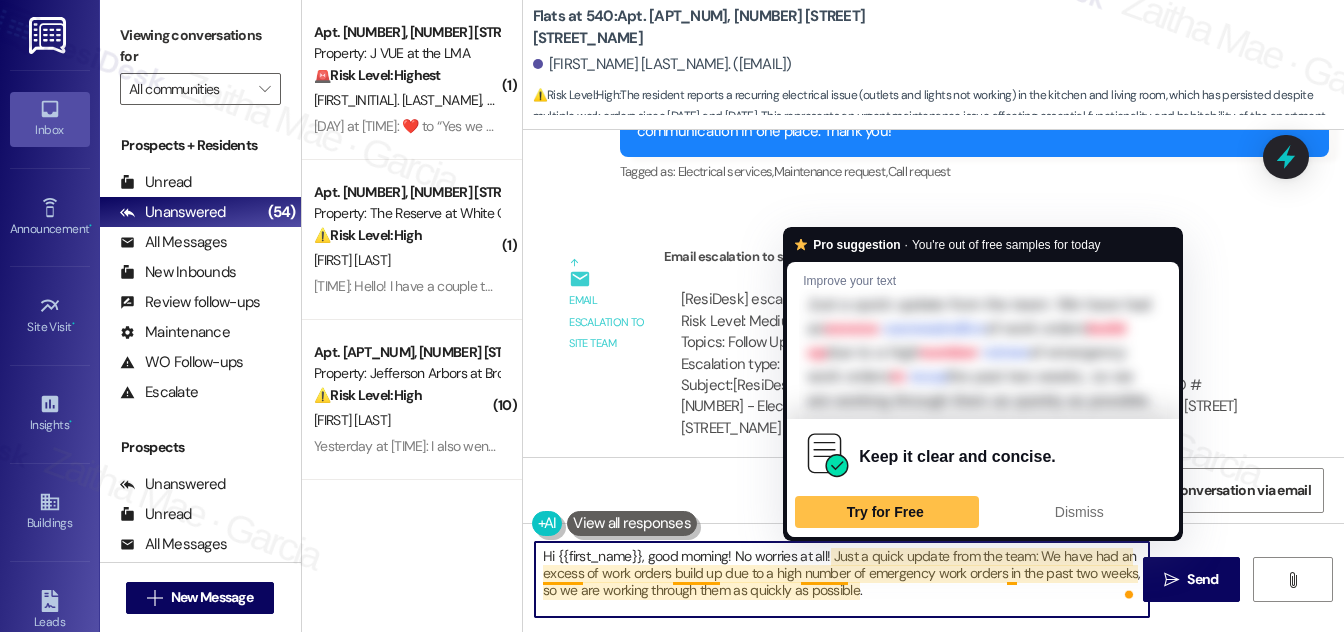 click on "Hi {{first_name}}, good morning! No worries at all! Just a quick update from the team: We have had an excess of work orders build up due to a high number of emergency work orders in the past two weeks, so we are working through them as quickly as possible." at bounding box center (842, 579) 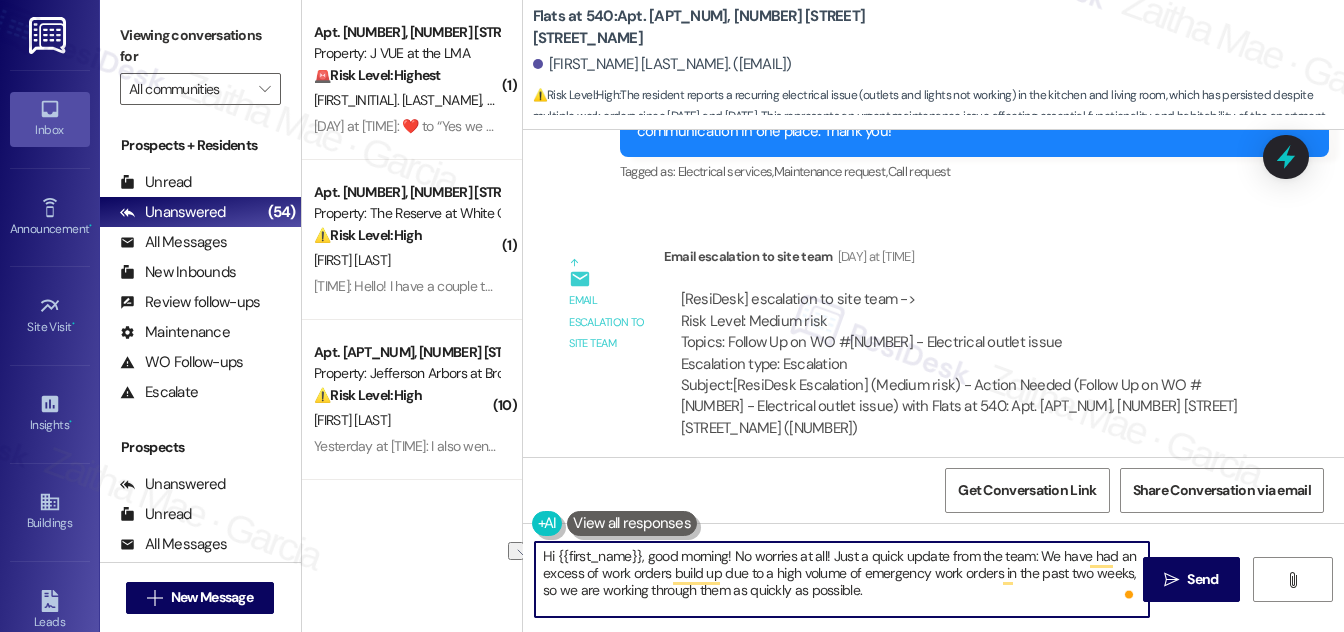 drag, startPoint x: 924, startPoint y: 572, endPoint x: 1001, endPoint y: 570, distance: 77.02597 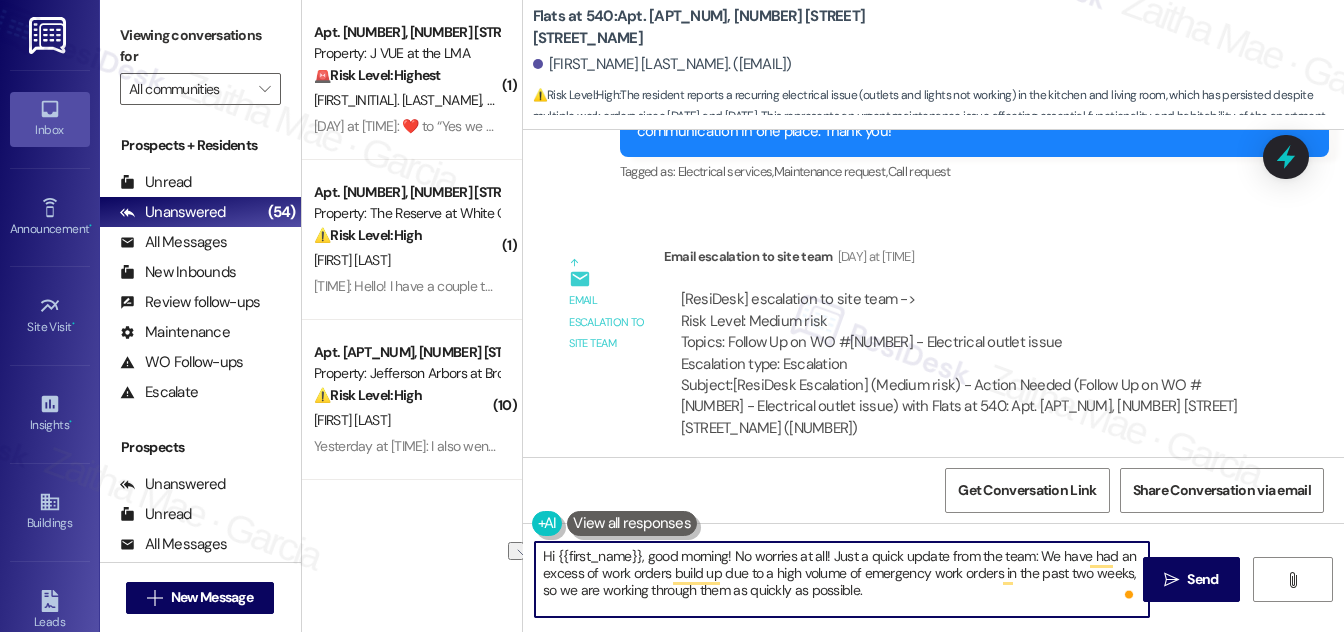 click on "Hi {{first_name}}, good morning! No worries at all! Just a quick update from the team: We have had an excess of work orders build up due to a high volume of emergency work orders in the past two weeks, so we are working through them as quickly as possible." at bounding box center (842, 579) 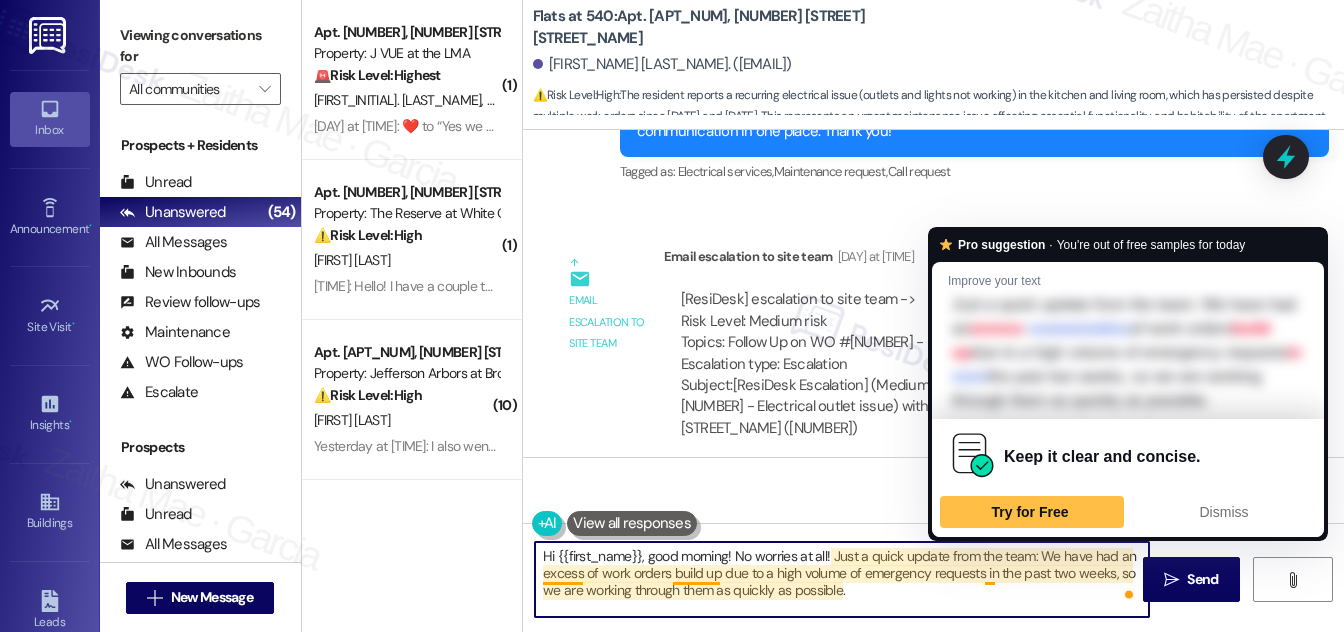 click on "Hi {{first_name}}, good morning! No worries at all! Just a quick update from the team: We have had an excess of work orders build up due to a high volume of emergency requests in the past two weeks, so we are working through them as quickly as possible." at bounding box center [842, 579] 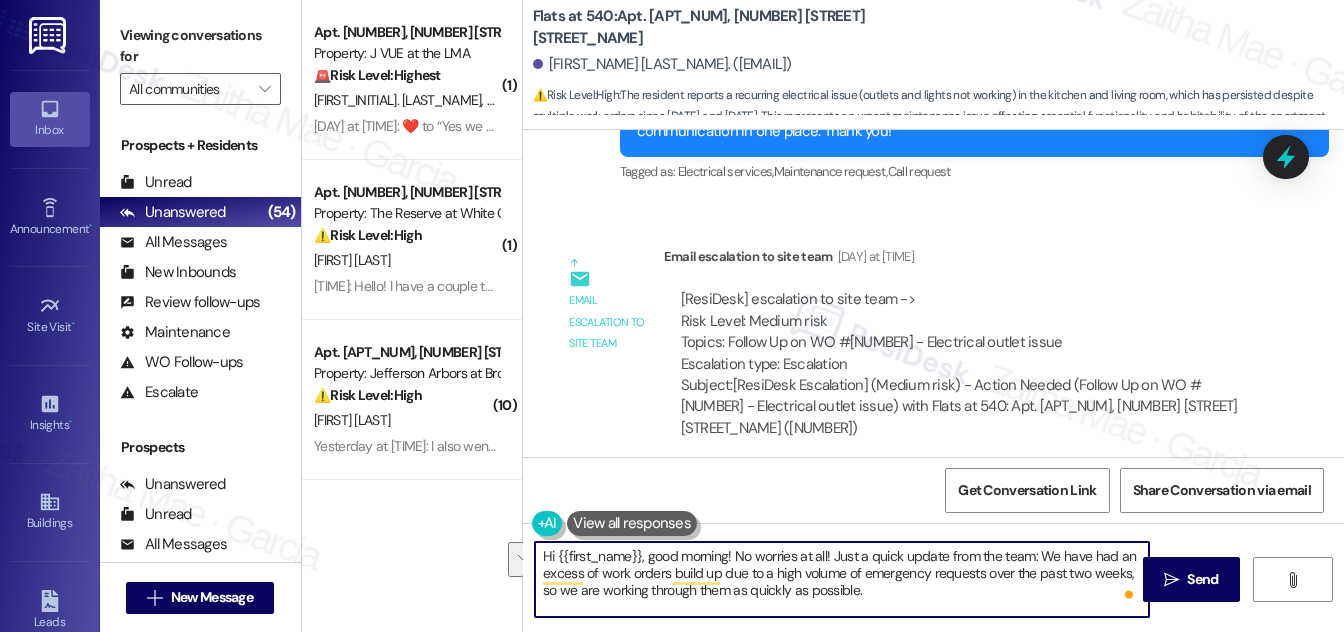drag, startPoint x: 1124, startPoint y: 578, endPoint x: 1110, endPoint y: 591, distance: 19.104973 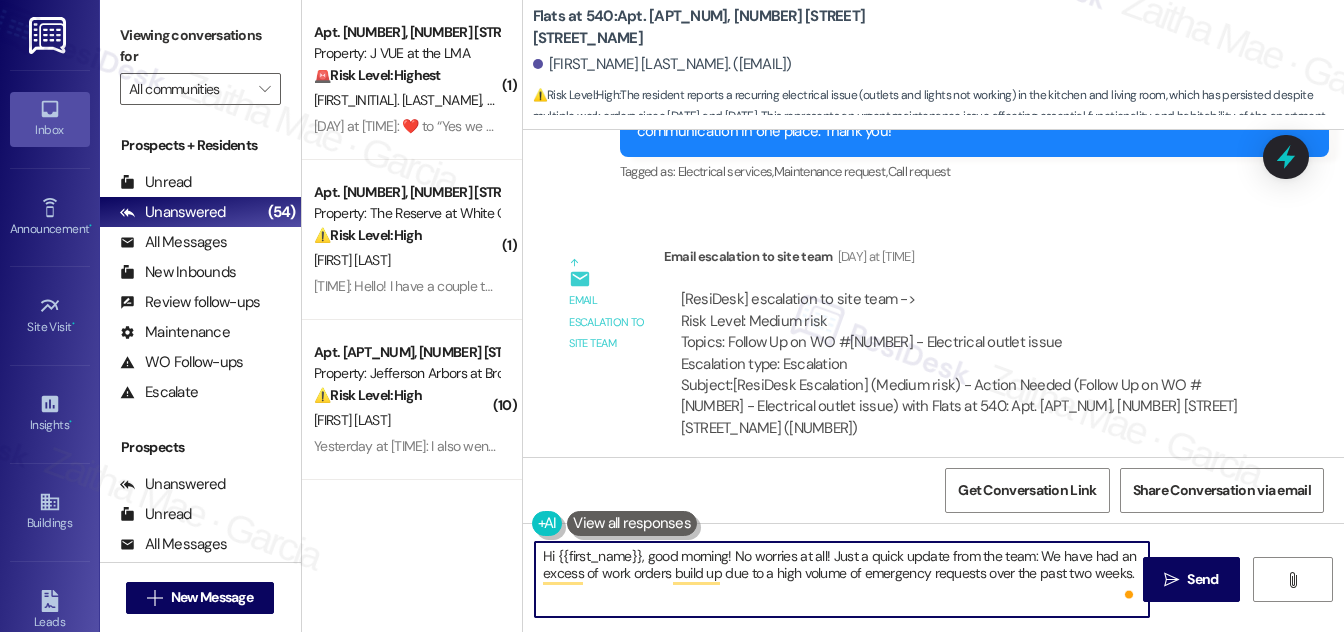 paste on "we are doing our best to process them as quickly as possible." 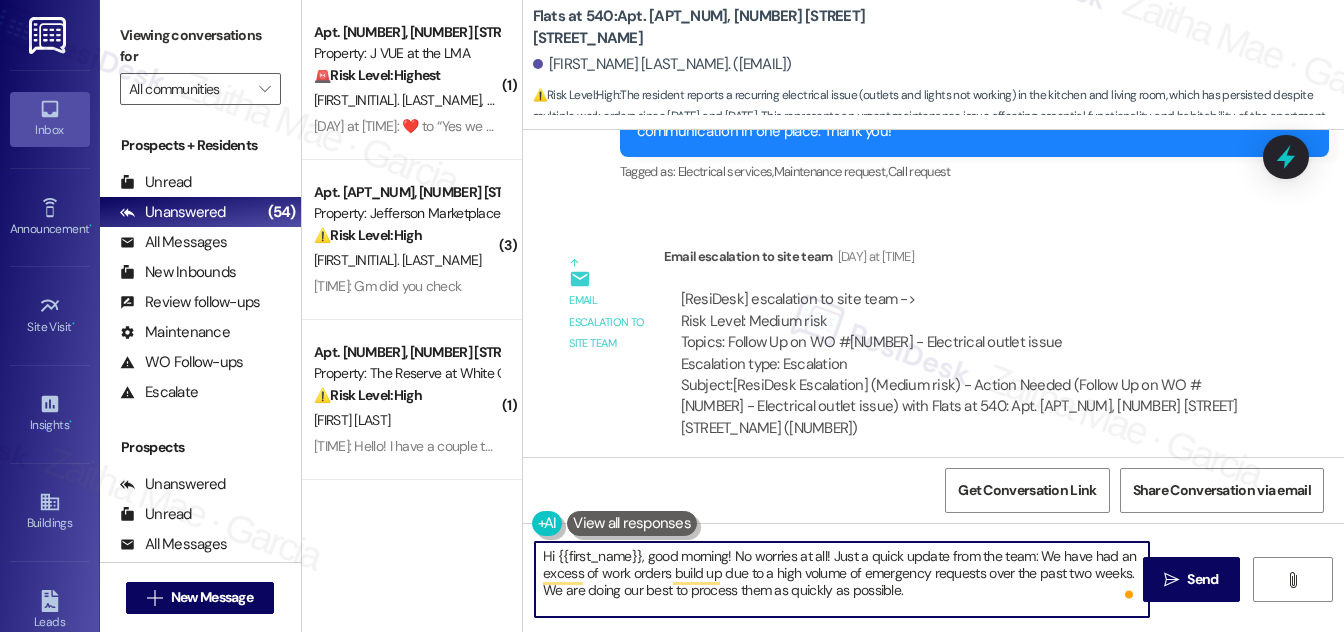 click on "Hi {{first_name}}, good morning! No worries at all! Just a quick update from the team: We have had an excess of work orders build up due to a high volume of emergency requests over the past two weeks. We are doing our best to process them as quickly as possible." at bounding box center (842, 579) 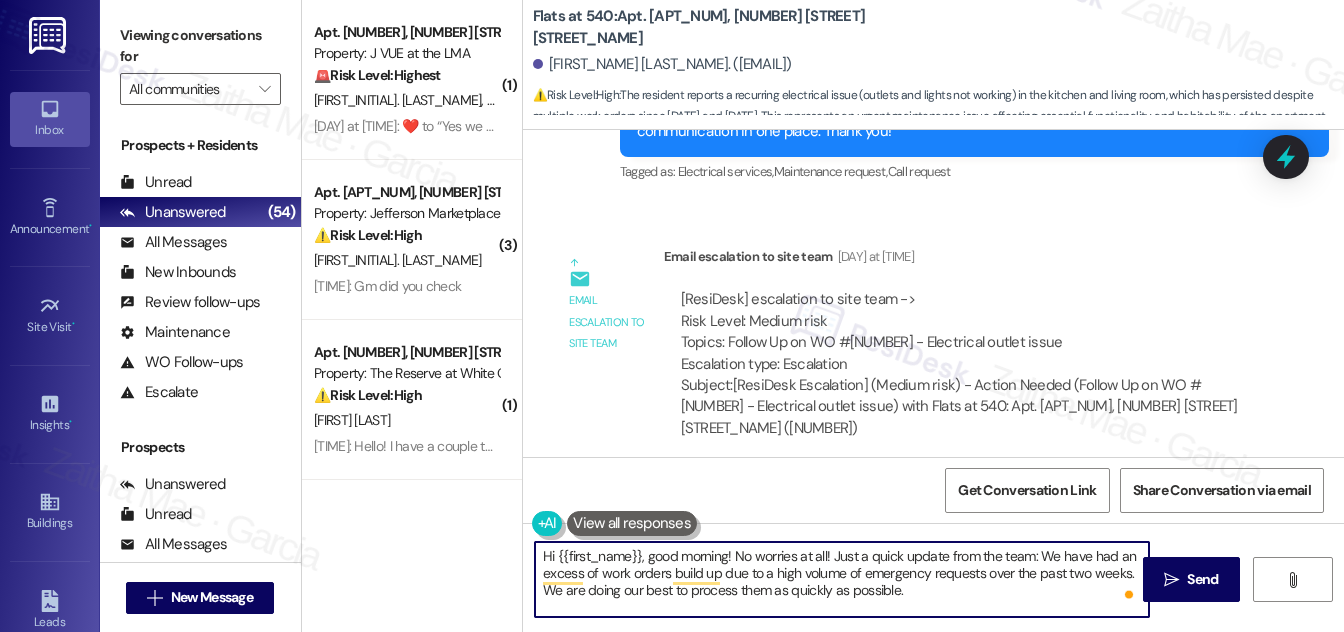 paste on "I will inform the team to come over today, as the power is not working in half of the apartment, which constitutes an emergency. We recommend providing as much information as possible when submitting work orders. The current work order primarily indicates an issue with the outlets, which would not be classified as an emergency." 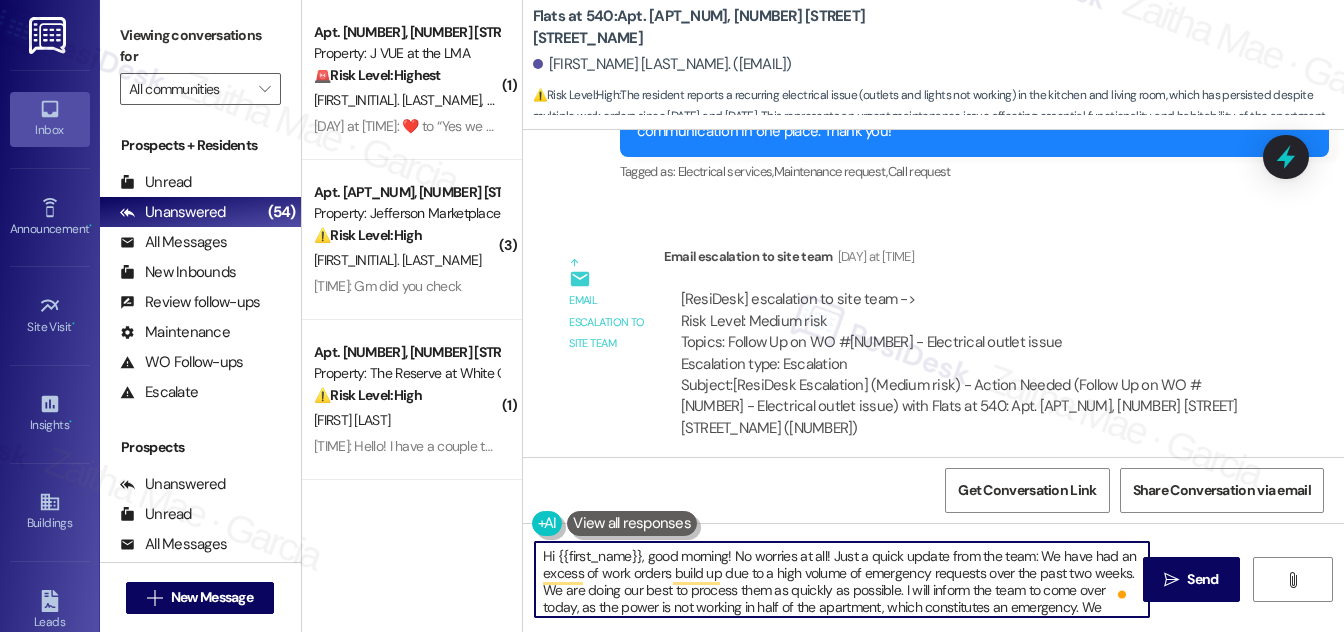 scroll, scrollTop: 50, scrollLeft: 0, axis: vertical 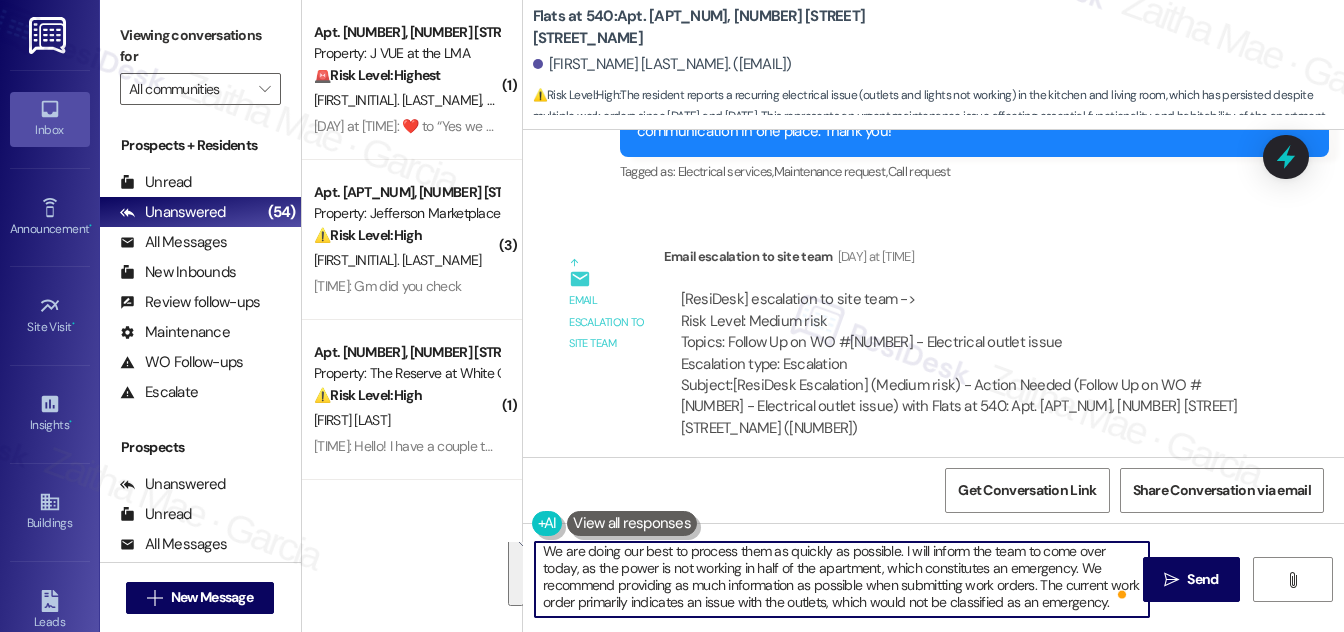 drag, startPoint x: 1034, startPoint y: 553, endPoint x: 1050, endPoint y: 612, distance: 61.13101 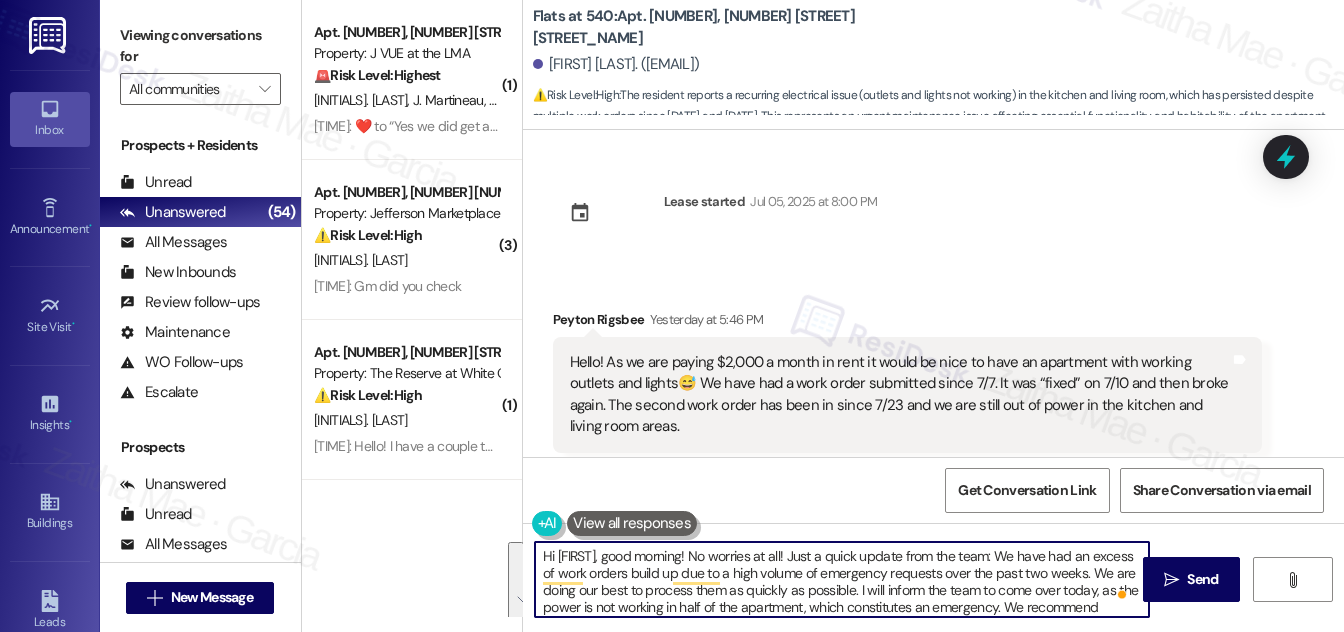 scroll, scrollTop: 0, scrollLeft: 0, axis: both 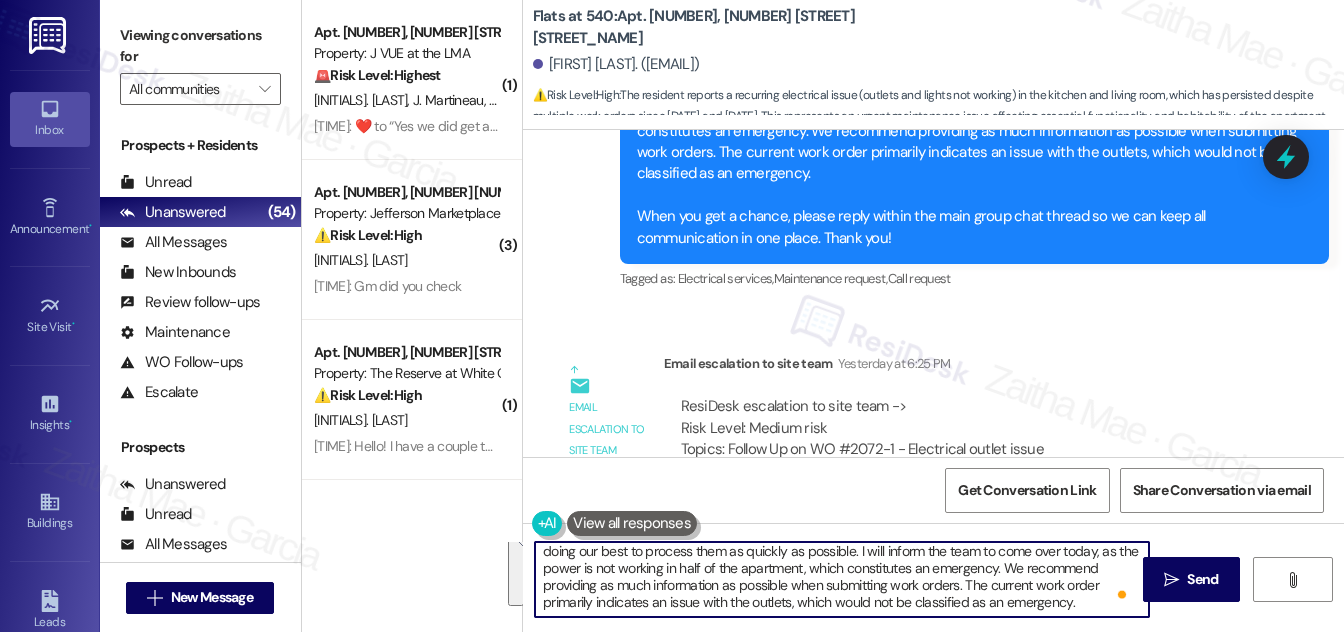 click on "Hi [FIRST], good morning! No worries at all! Just a quick update from the team: We have had an excess of work orders build up due to a high volume of emergency requests over the past two weeks. We are doing our best to process them as quickly as possible. I will inform the team to come over today, as the power is not working in half of the apartment, which constitutes an emergency. We recommend providing as much information as possible when submitting work orders. The current work order primarily indicates an issue with the outlets, which would not be classified as an emergency." at bounding box center (842, 579) 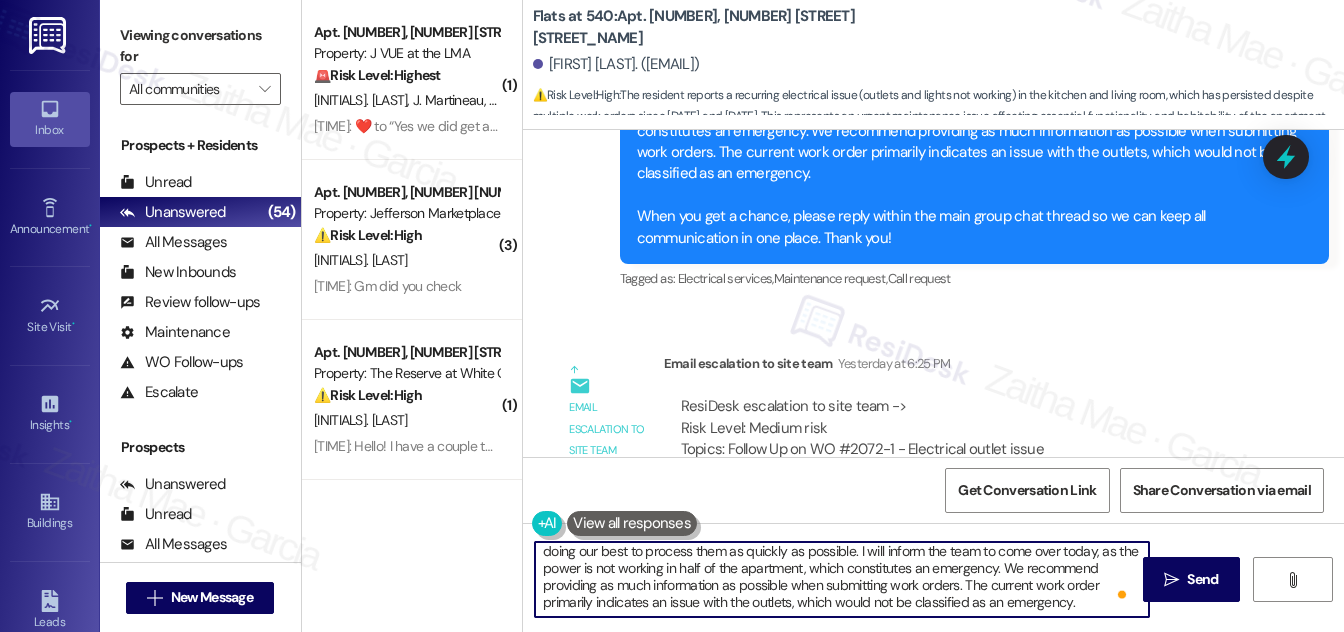 scroll, scrollTop: 0, scrollLeft: 0, axis: both 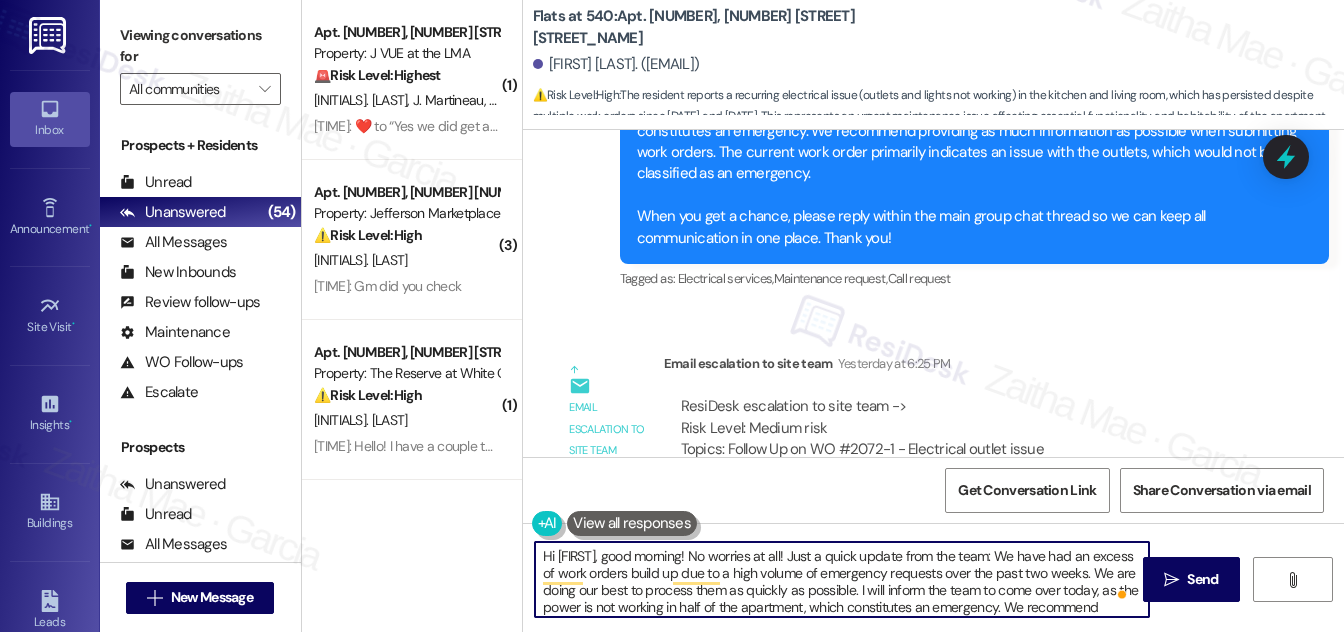 click on "Hi [FIRST], good morning! No worries at all! Just a quick update from the team: We have had an excess of work orders build up due to a high volume of emergency requests over the past two weeks. We are doing our best to process them as quickly as possible. I will inform the team to come over today, as the power is not working in half of the apartment, which constitutes an emergency. We recommend providing as much information as possible when submitting work orders. The current work order primarily indicates an issue with the outlets, which would not be classified as an emergency." at bounding box center [842, 579] 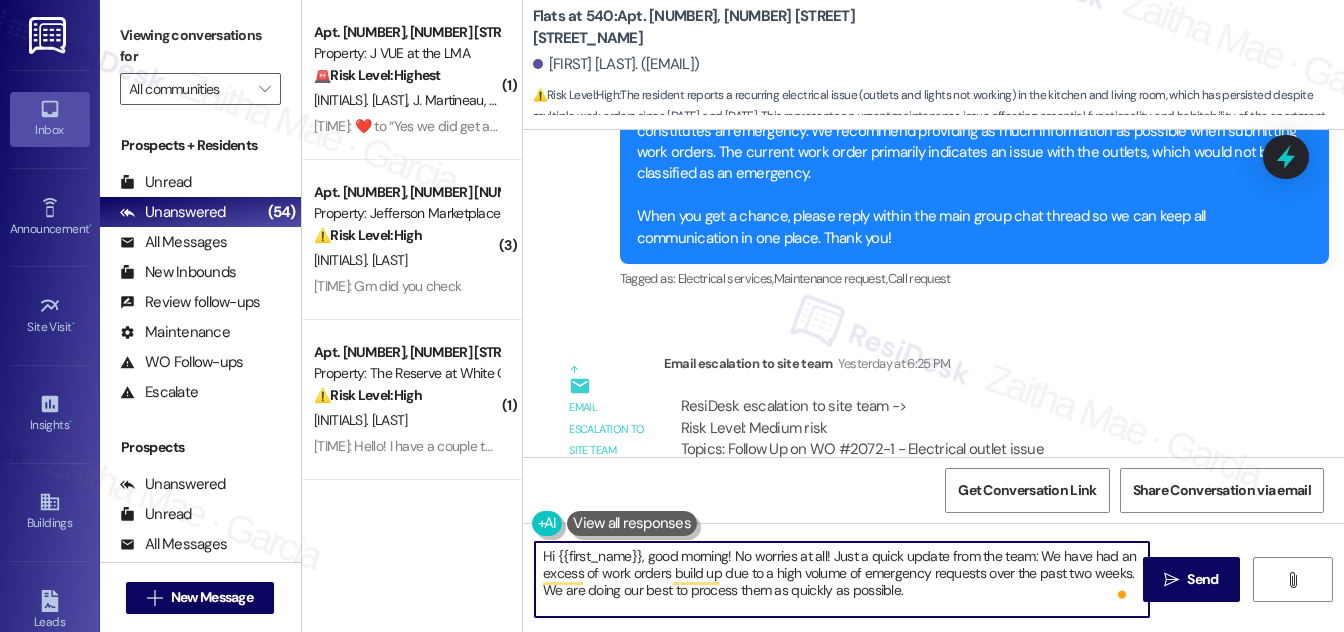 scroll, scrollTop: 16, scrollLeft: 0, axis: vertical 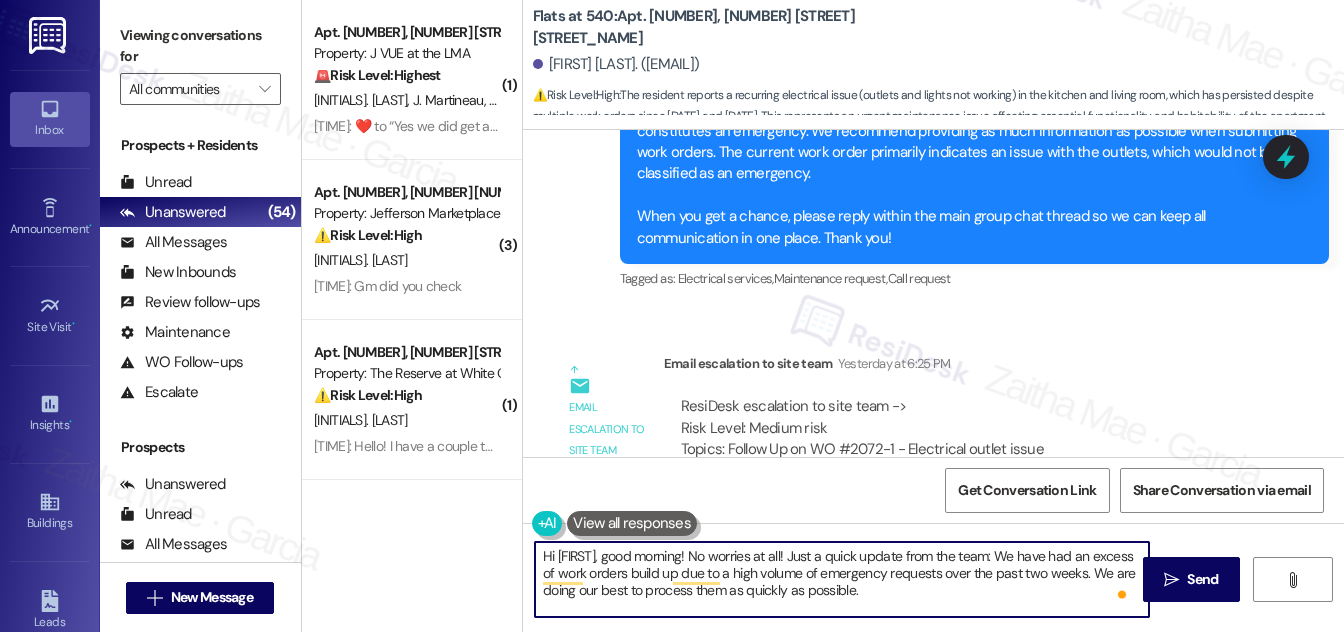 type on "Hi {{first_name}}, good morning! No worries at all! Just a quick update from the team: We have had an excess of work orders build up due to a high volume of emergency requests over the past two weeks. We are doing our best to process them as quickly as possible.
We will inform the team to come over today, as the power is not working in half of the apartment, which constitutes an emergency. We recommend providing as much information as possible when submitting work orders. The current work order primarily indicates an issue with the outlets, which would not be classified as an emergency." 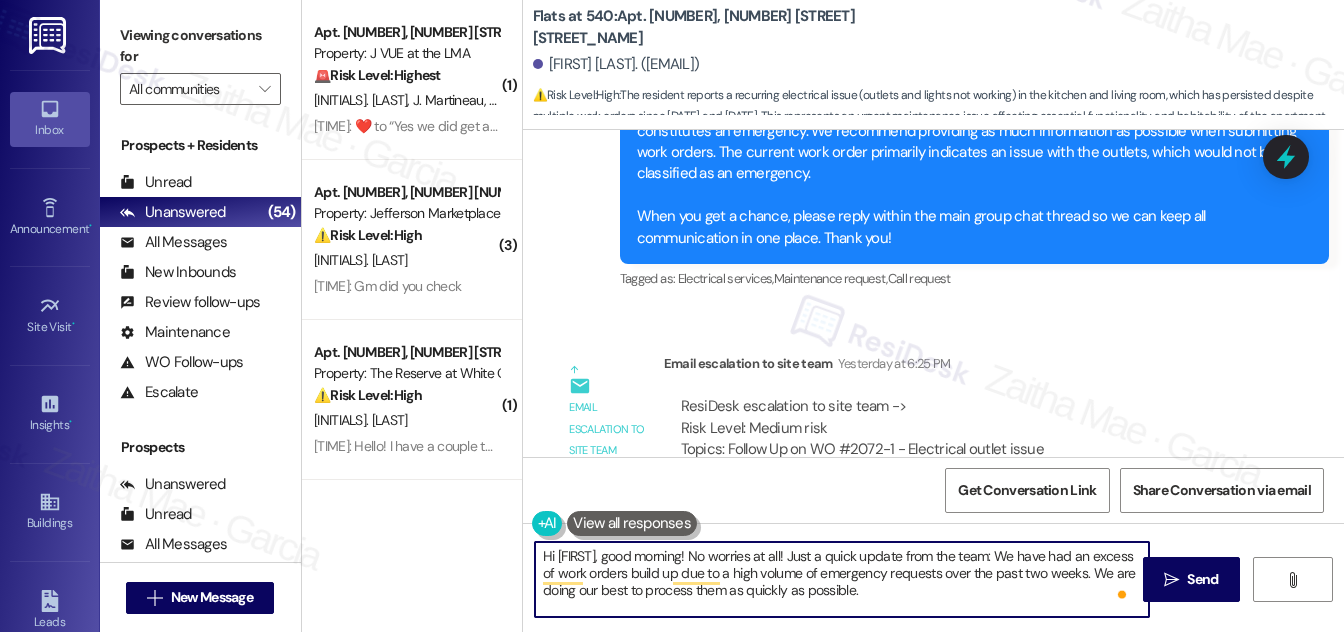 scroll, scrollTop: 48, scrollLeft: 0, axis: vertical 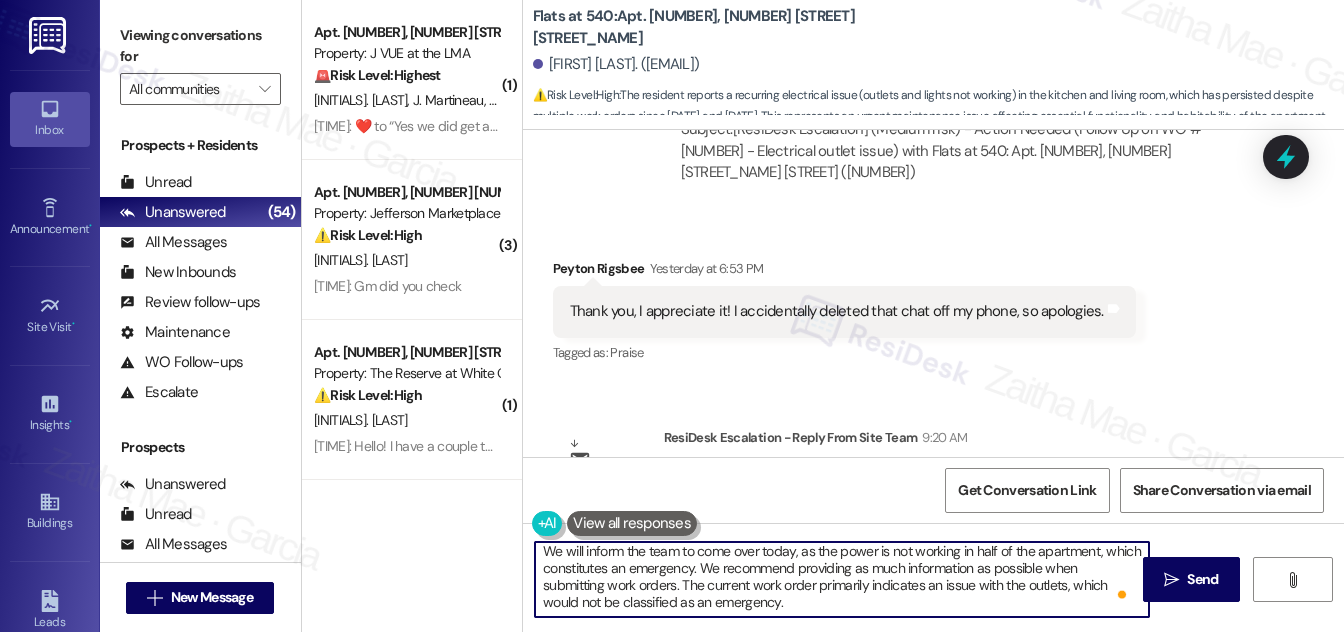 click on "Hi {{first_name}}, good morning! No worries at all! Just a quick update from the team: We have had an excess of work orders build up due to a high volume of emergency requests over the past two weeks. We are doing our best to process them as quickly as possible.
We will inform the team to come over today, as the power is not working in half of the apartment, which constitutes an emergency. We recommend providing as much information as possible when submitting work orders. The current work order primarily indicates an issue with the outlets, which would not be classified as an emergency." at bounding box center [842, 579] 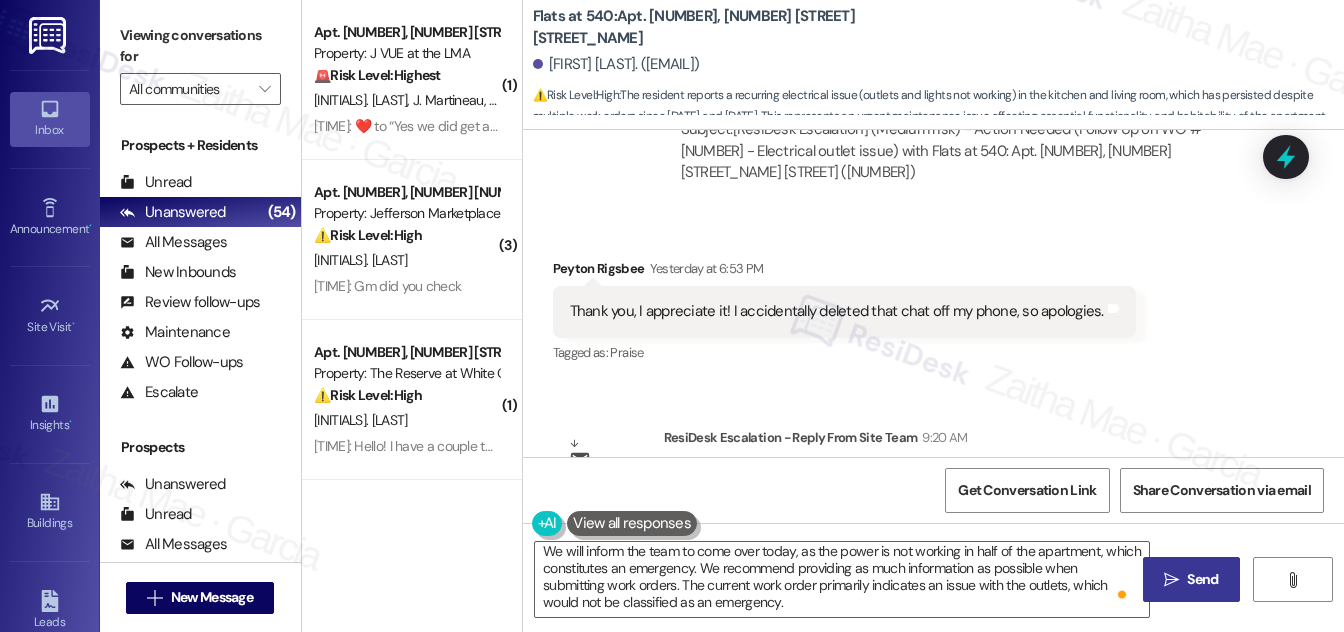 click on "Send" at bounding box center (1202, 579) 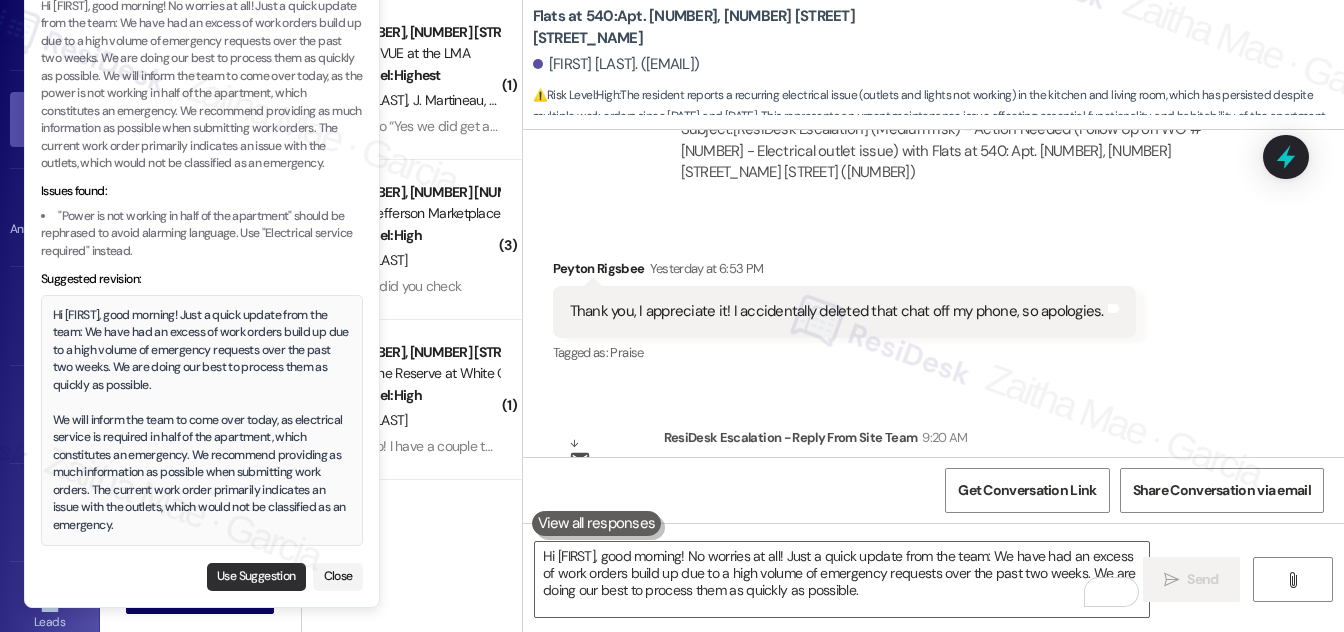 click on "Use Suggestion" at bounding box center [256, 577] 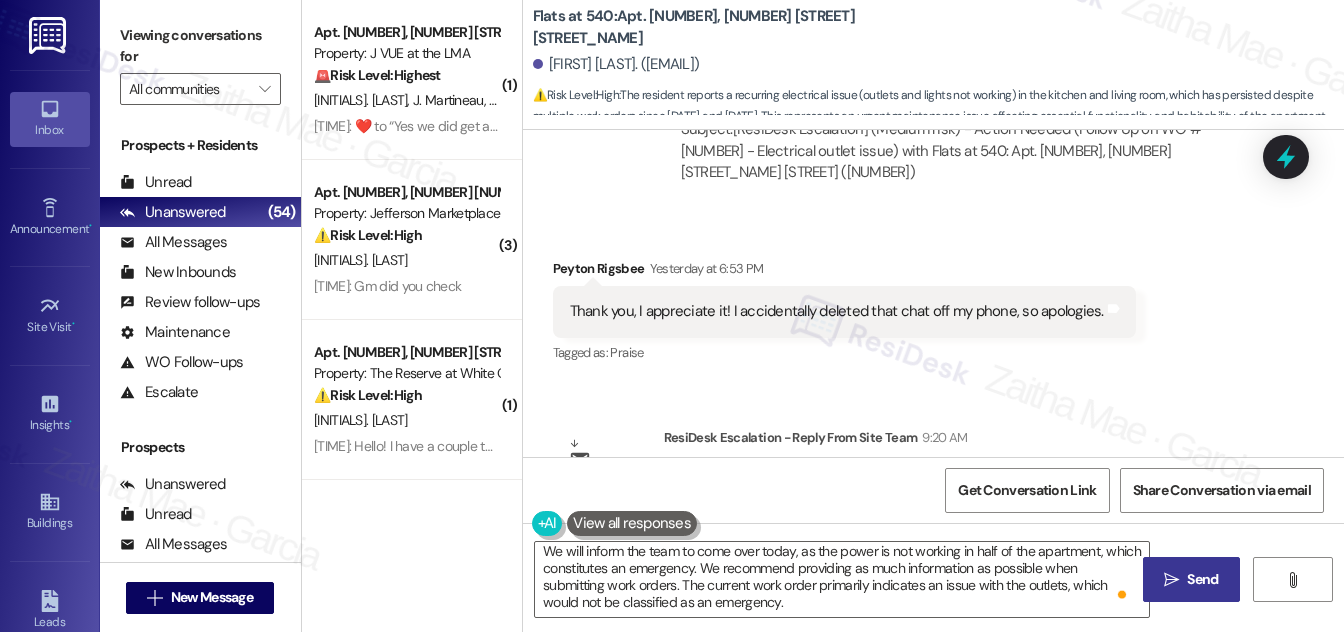 click on "Send" at bounding box center [1202, 579] 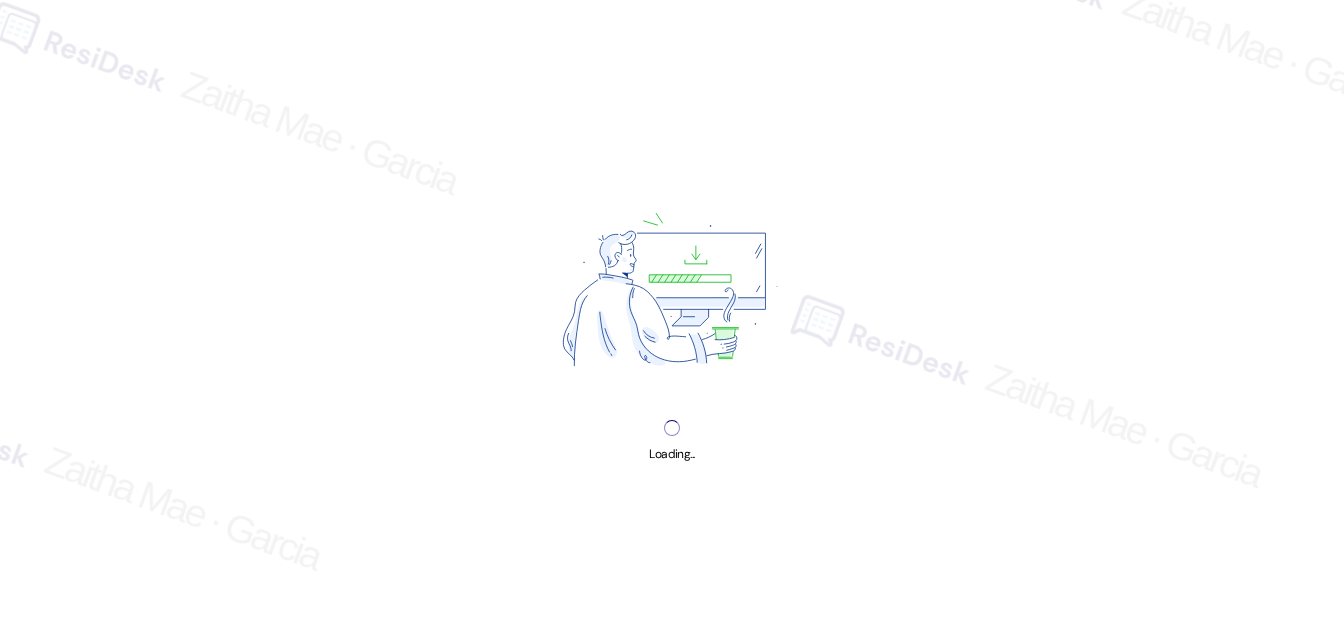 scroll, scrollTop: 0, scrollLeft: 0, axis: both 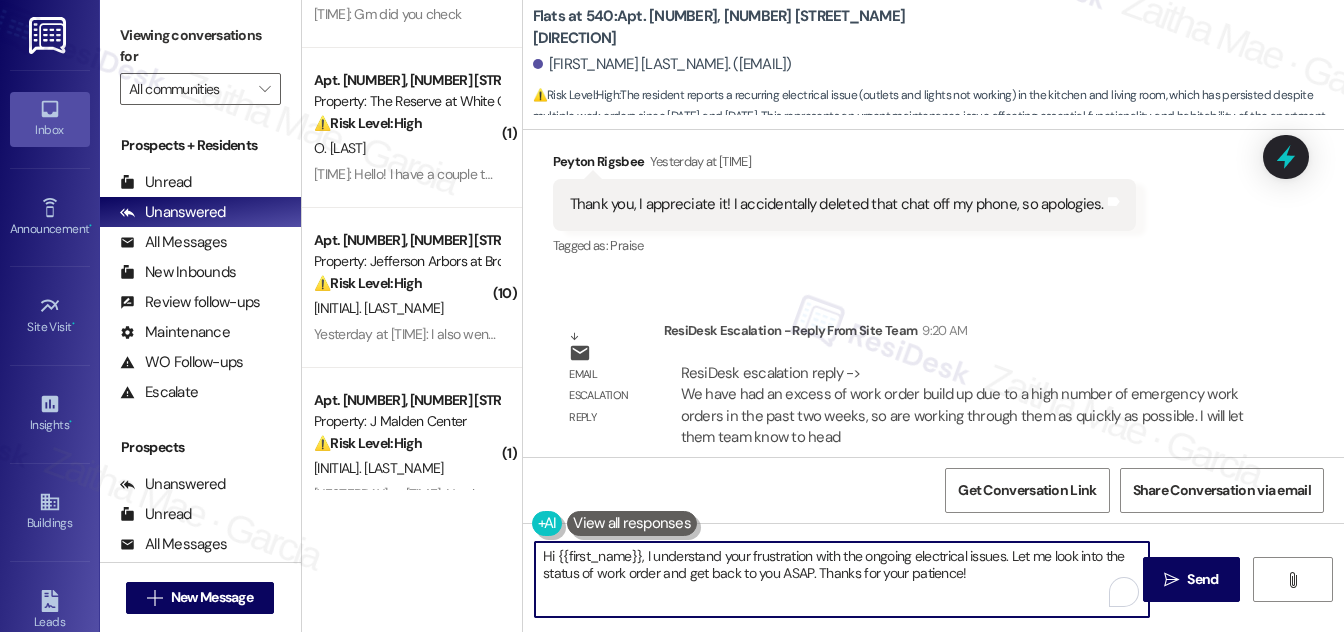 drag, startPoint x: 642, startPoint y: 549, endPoint x: 989, endPoint y: 596, distance: 350.16852 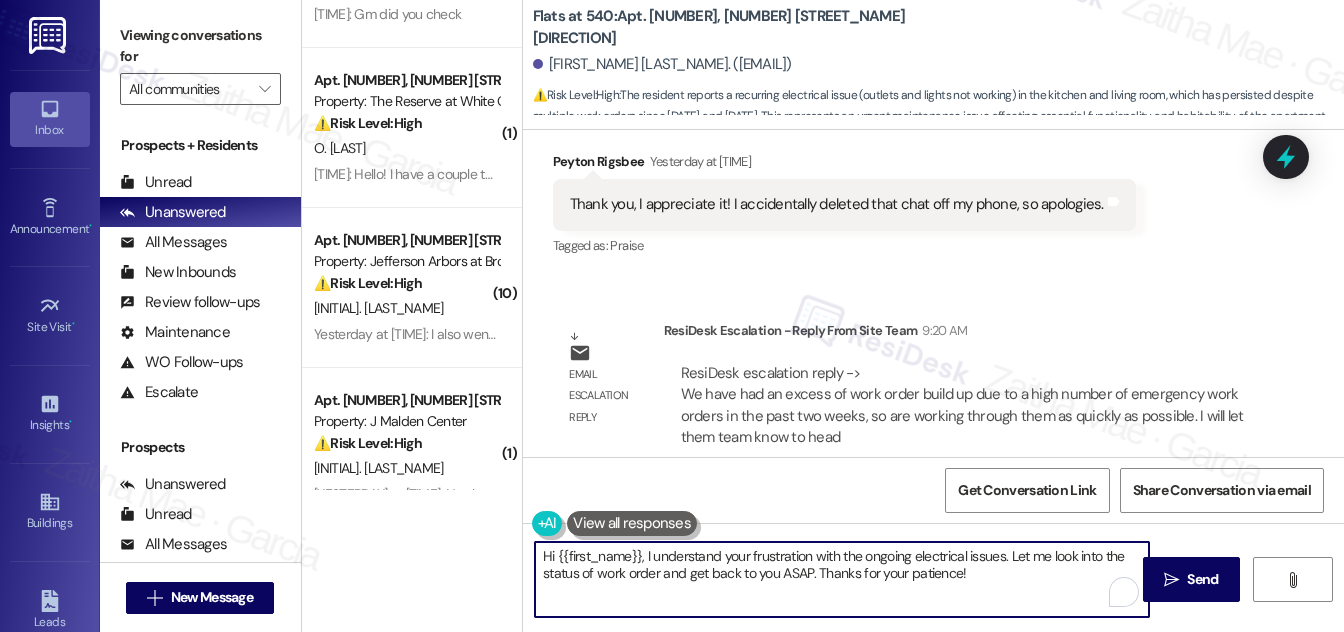 click on "Hi {{first_name}}, I understand your frustration with the ongoing electrical issues. Let me look into the status of work order and get back to you ASAP. Thanks for your patience!" at bounding box center [842, 579] 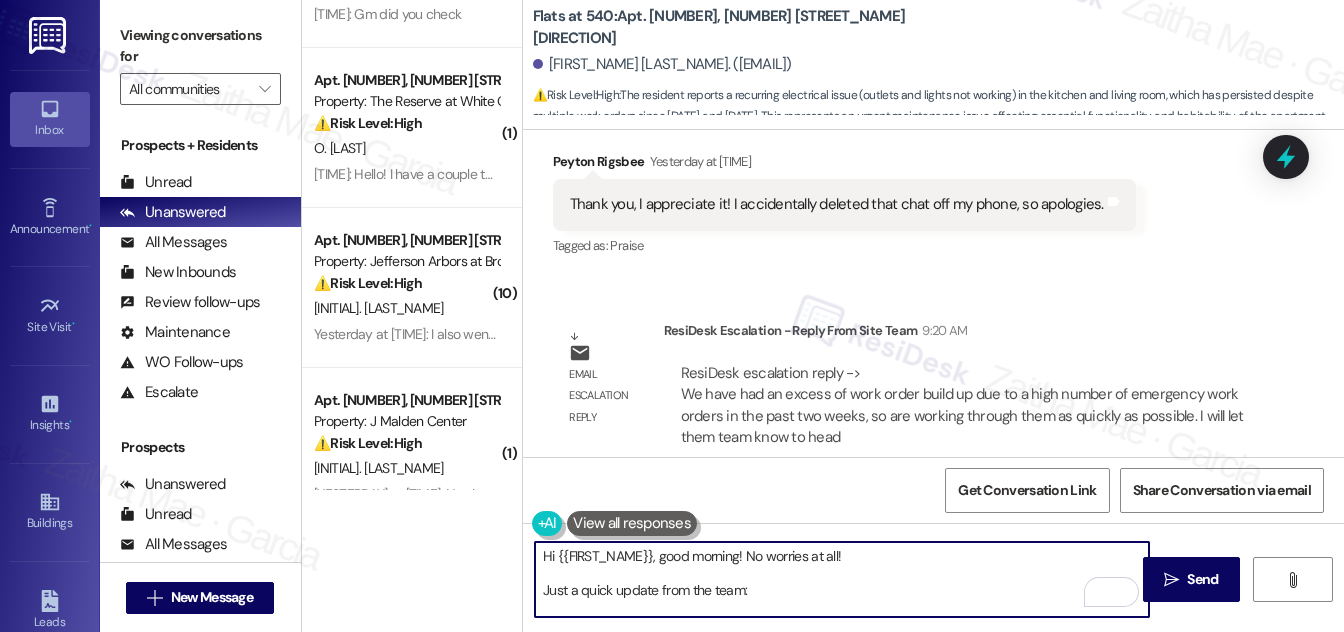 paste on "We have had an excess of work order build up due to a high number of emergency work orders in the past two weeks, so are working through them as quickly as possible." 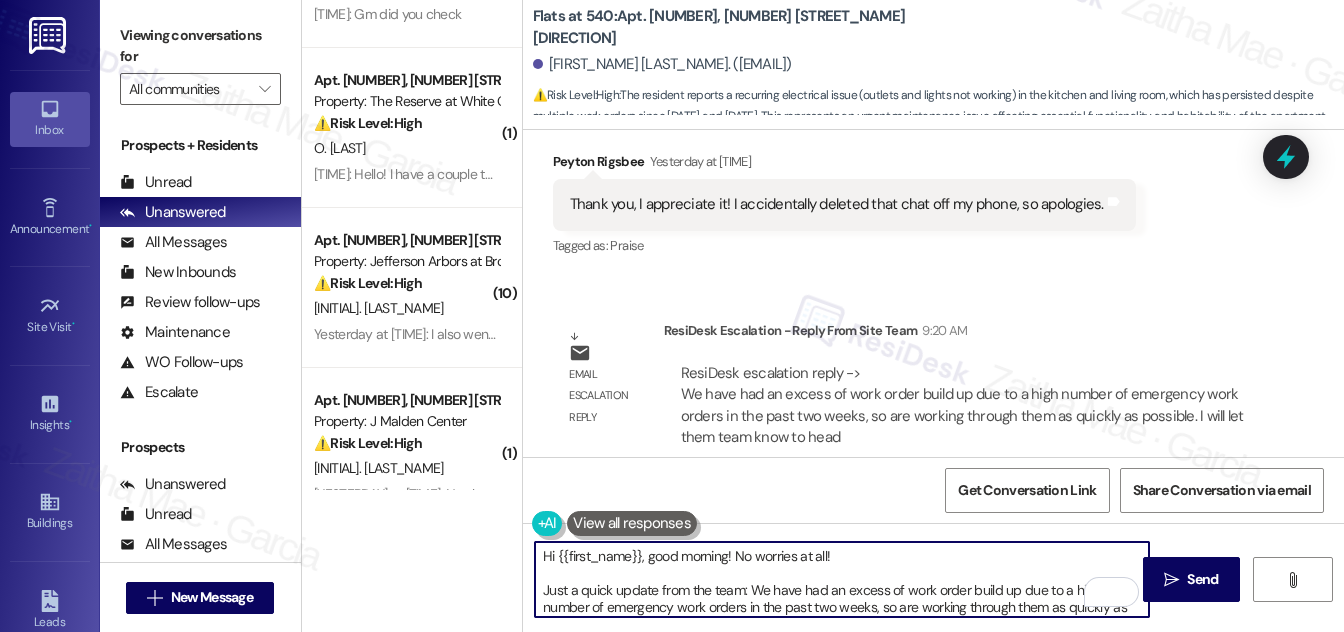 scroll, scrollTop: 16, scrollLeft: 0, axis: vertical 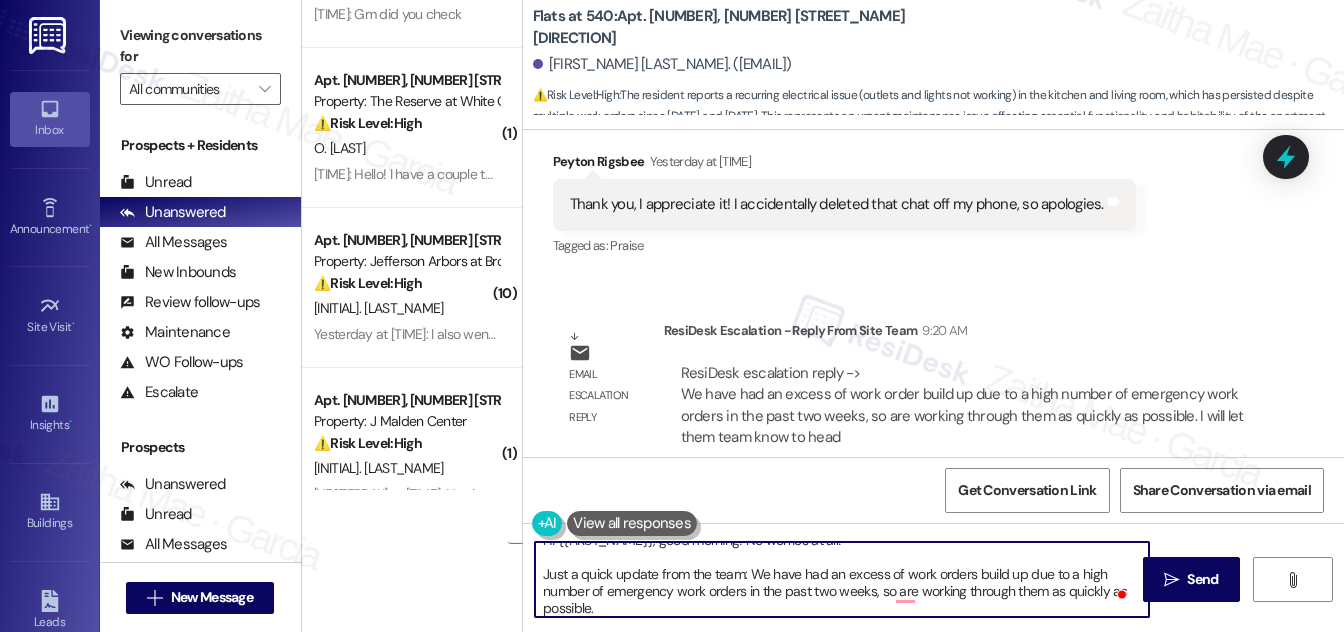 drag, startPoint x: 672, startPoint y: 586, endPoint x: 753, endPoint y: 591, distance: 81.154175 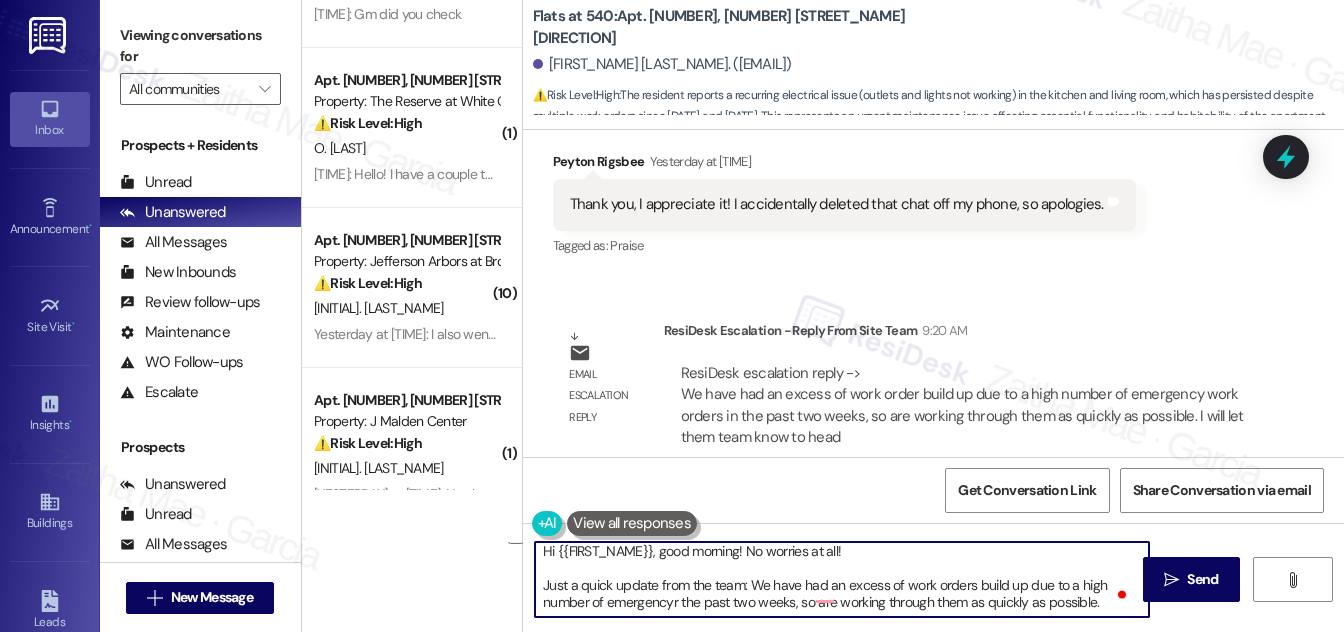 scroll, scrollTop: 5, scrollLeft: 0, axis: vertical 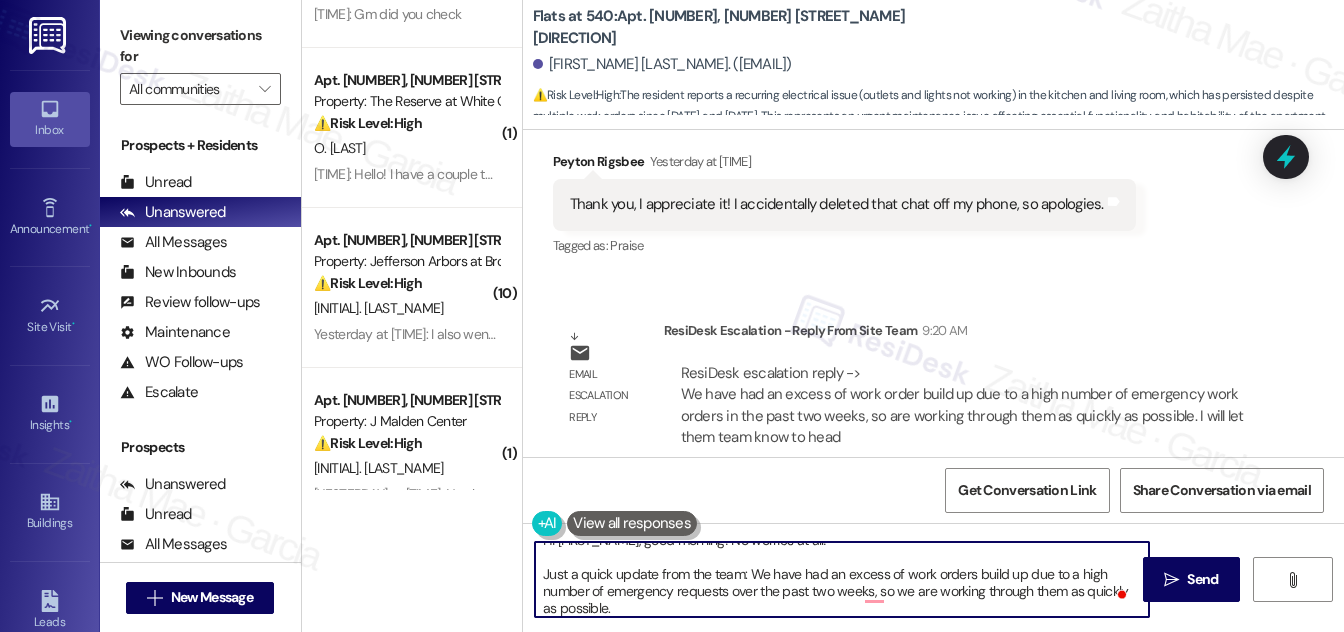 click on "Hi [FIRST_NAME], good morning! No worries at all!
Just a quick update from the team: We have had an excess of work orders build up due to a high number of emergency requests over the past two weeks, so we are working through them as quickly as possible." at bounding box center [842, 579] 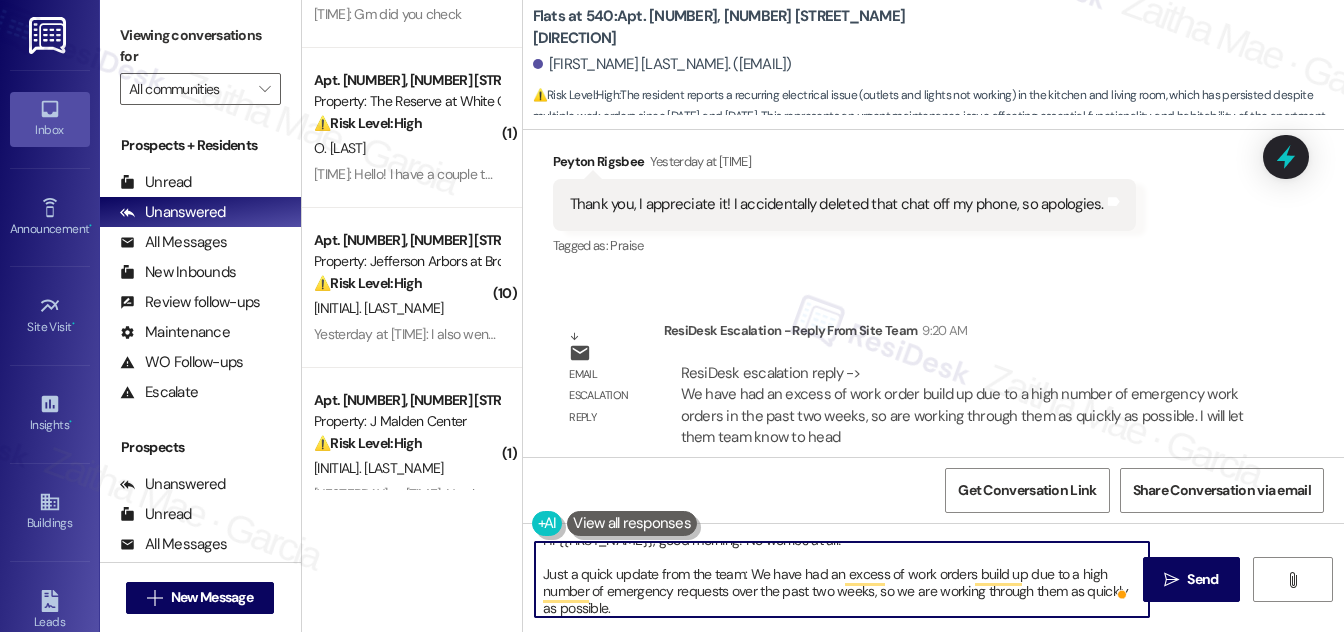 scroll, scrollTop: 21, scrollLeft: 0, axis: vertical 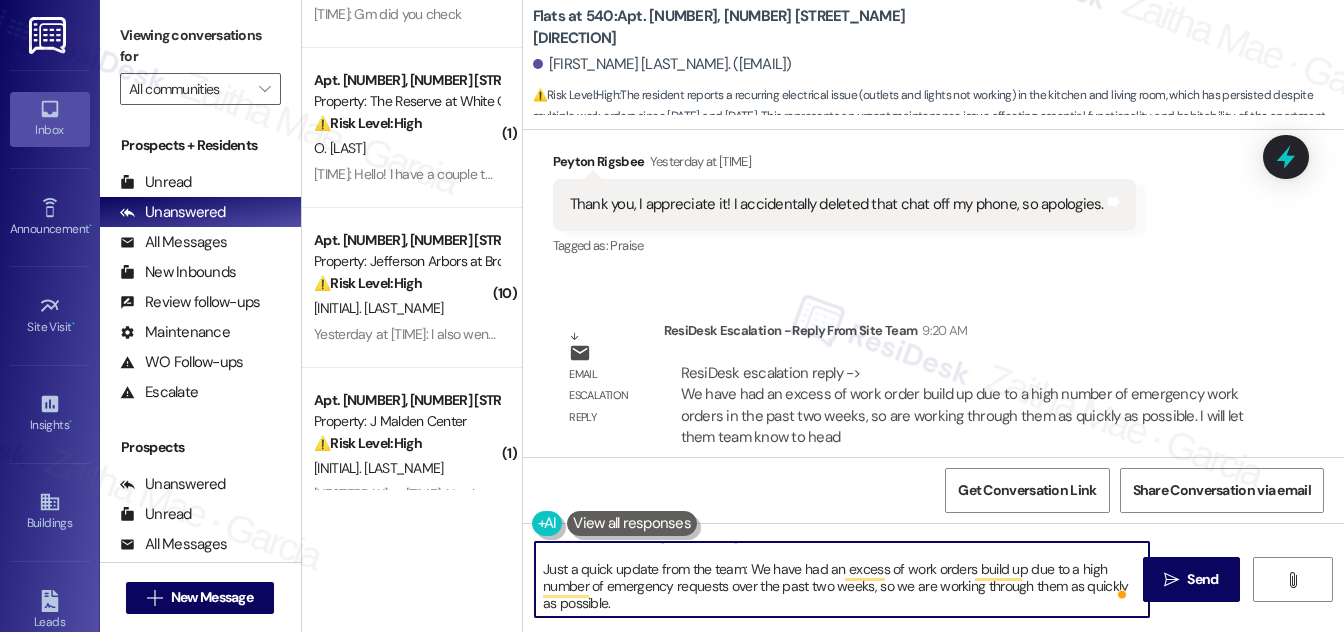 click on "Hi {{FIRST_NAME}}, good morning! No worries at all!
Just a quick update from the team: We have had an excess of work orders build up due to a high number of emergency requests over the past two weeks, so we are working through them as quickly as possible." at bounding box center [842, 579] 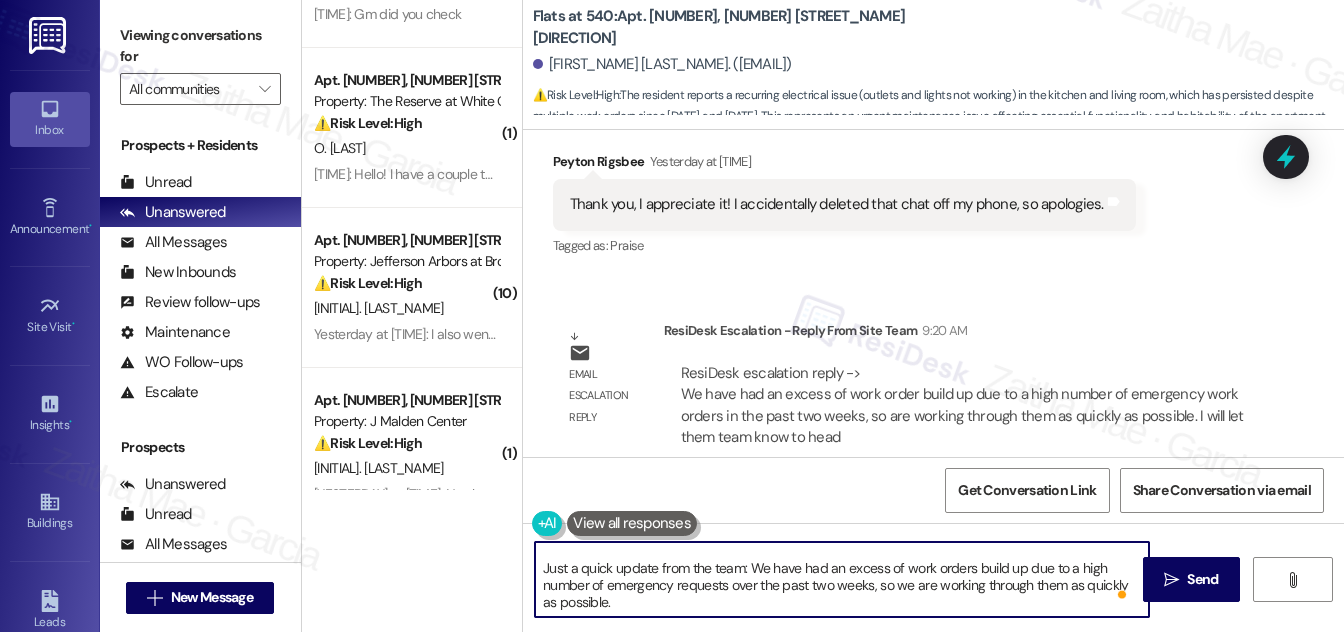 scroll, scrollTop: 50, scrollLeft: 0, axis: vertical 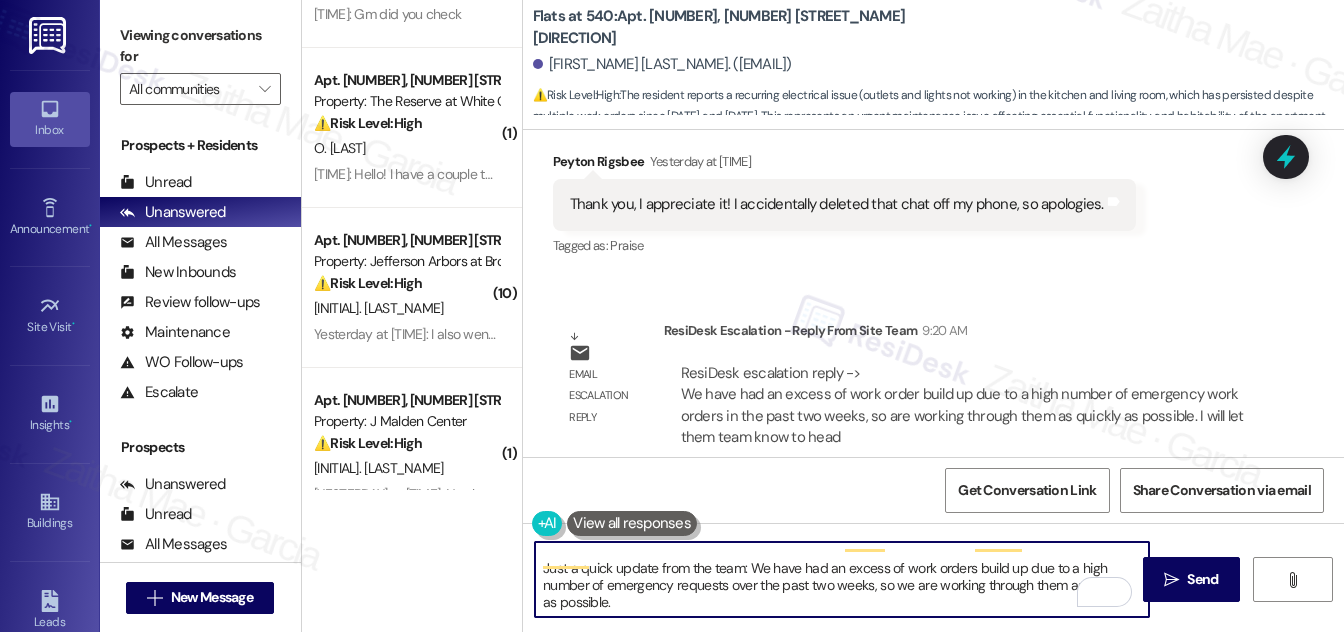 click on "Hi {{FIRST_NAME}}, good morning! No worries at all!
Just a quick update from the team: We have had an excess of work orders build up due to a high number of emergency requests over the past two weeks, so we are working through them as quickly as possible." at bounding box center (842, 579) 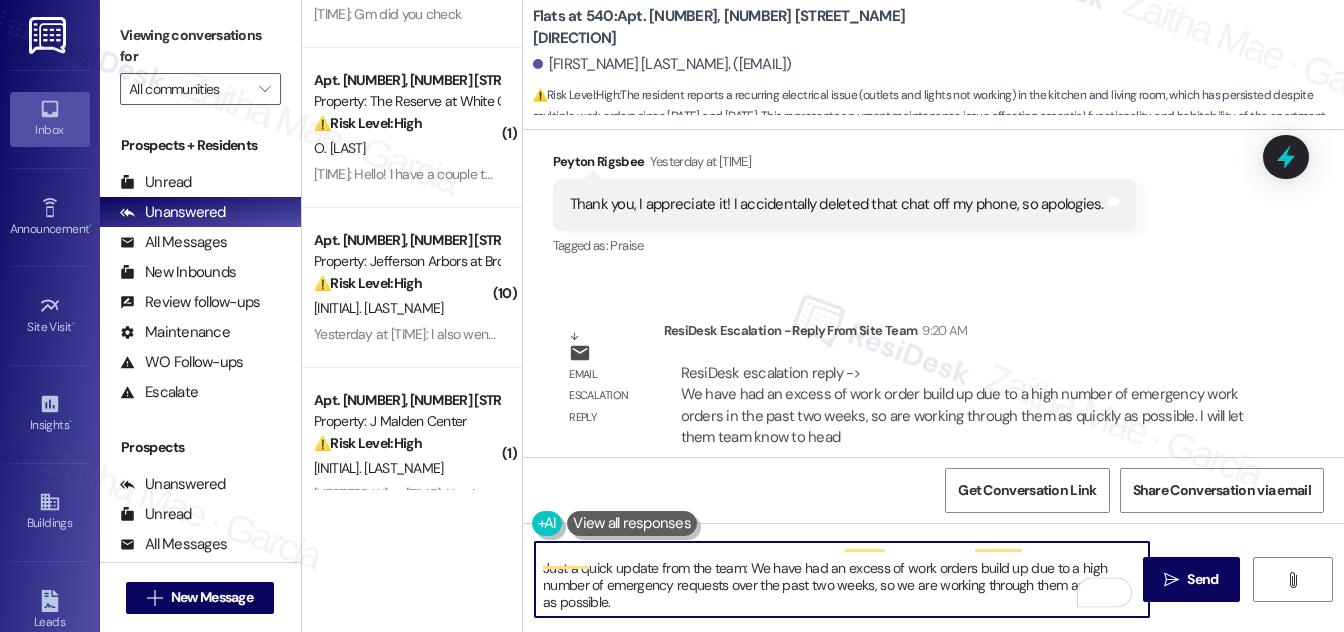 paste on "Since the power is out in half of your apartment, I’ll make sure the team comes by today, as this is considered an emergency." 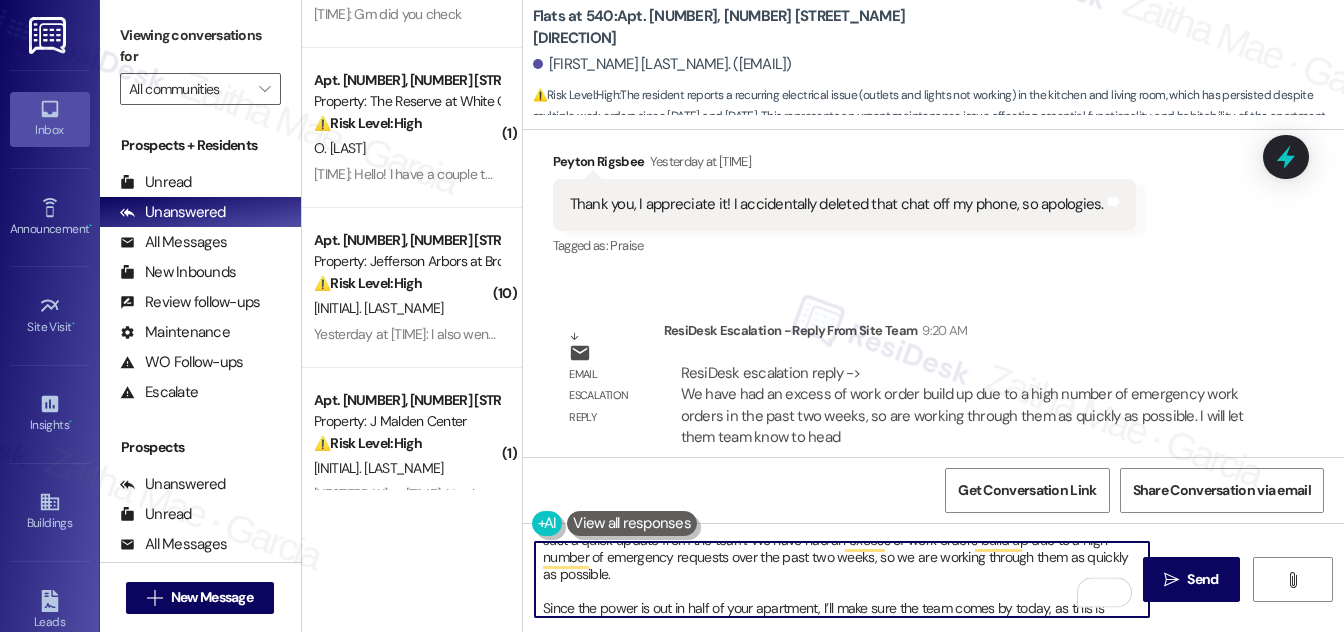 scroll, scrollTop: 67, scrollLeft: 0, axis: vertical 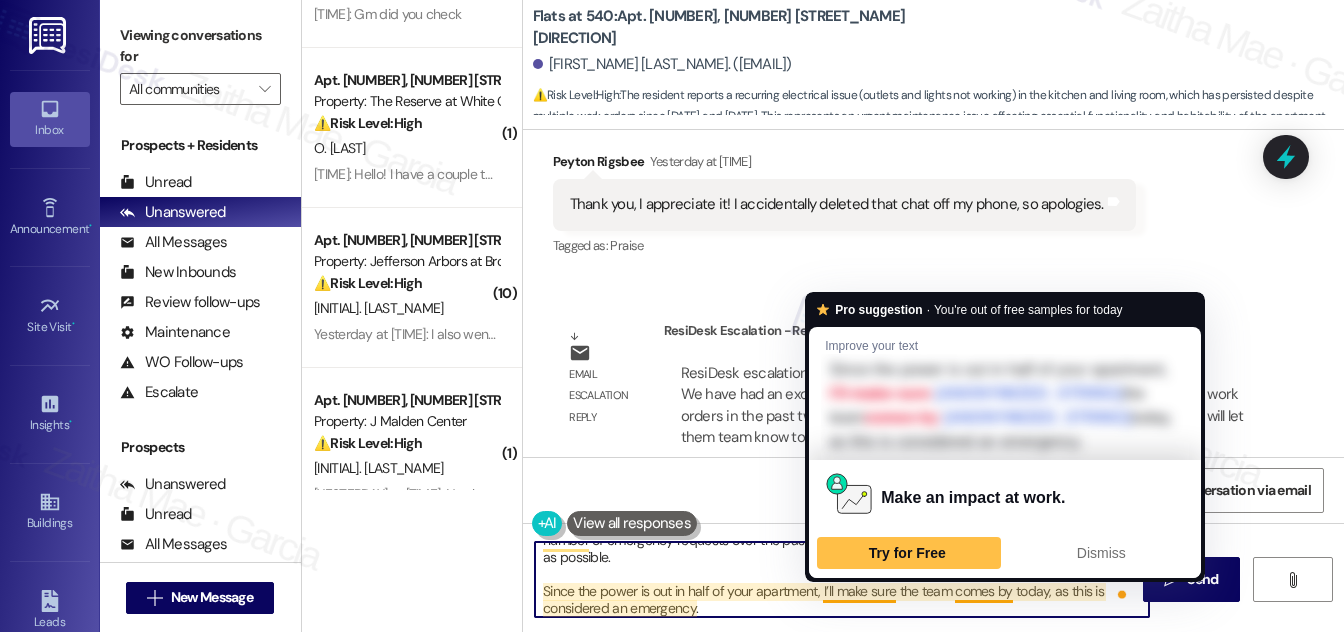 drag, startPoint x: 896, startPoint y: 588, endPoint x: 837, endPoint y: 587, distance: 59.008472 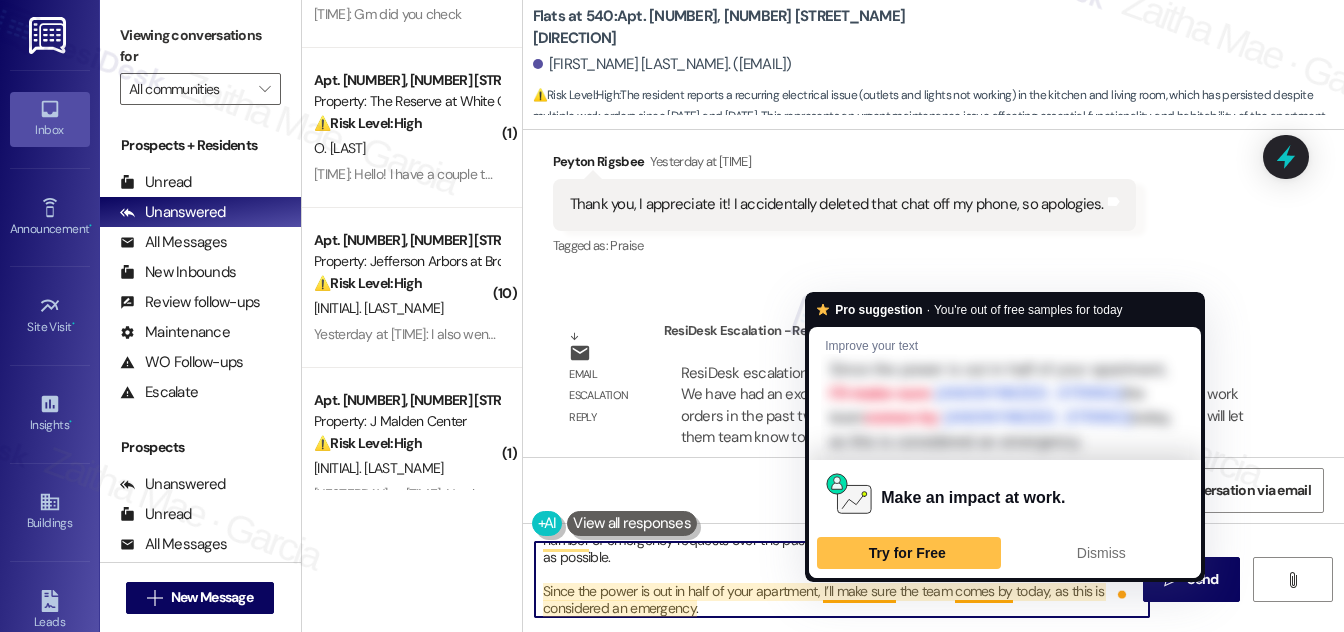 click on "Hi {{FIRST_NAME}}, good morning! No worries at all!
Just a quick update from the team: We have had an excess of work orders build up due to a high number of emergency requests over the past two weeks, so we are working through them as quickly as possible.
Since the power is out in half of your apartment, I’ll make sure the team comes by today, as this is considered an emergency." at bounding box center [842, 579] 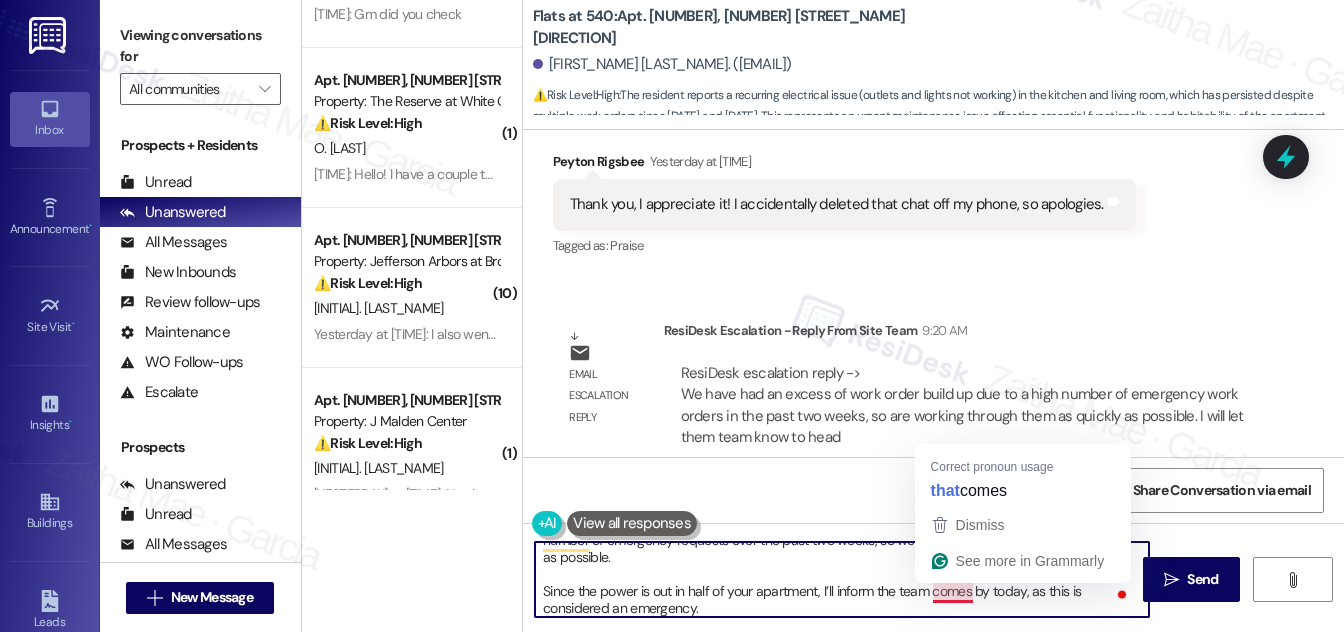 click on "Hi {{first_name}}, good morning! No worries at all!
Just a quick update from the team: We have had an excess of work orders build up due to a high number of emergency requests over the past two weeks, so we are working through them as quickly as possible.
Since the power is out in half of your apartment, I’ll inform the team comes by today, as this is considered an emergency." at bounding box center (842, 579) 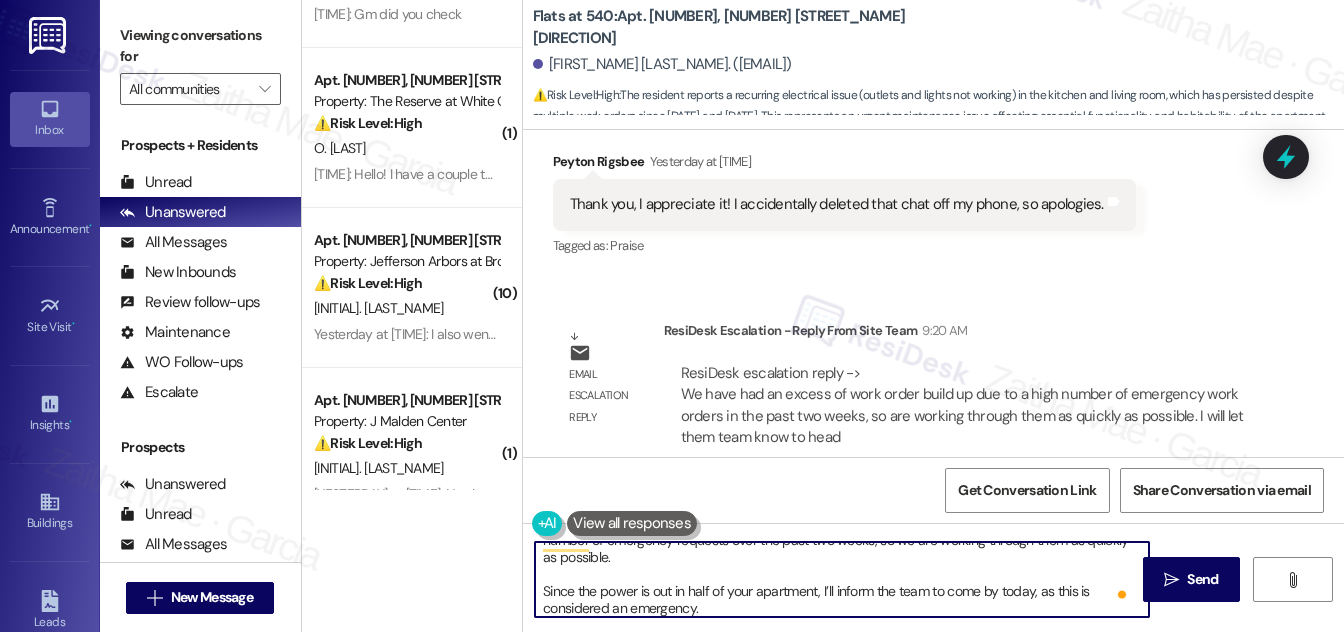 click on "Hi {{first_name}}, good morning! No worries at all!
Just a quick update from the team: We have had an excess of work orders build up due to a high number of emergency requests over the past two weeks, so we are working through them as quickly as possible.
Since the power is out in half of your apartment, I’ll inform the team to come by today, as this is considered an emergency." at bounding box center (842, 579) 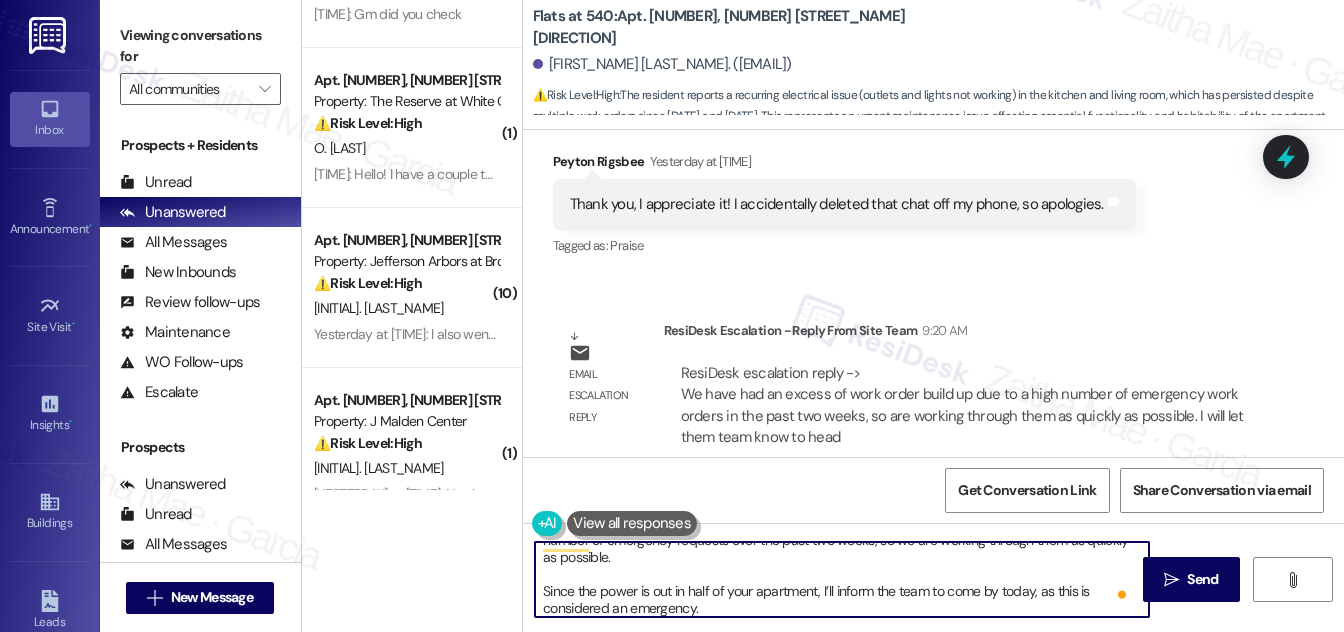 paste on "For future requests, we recommend including as much detail as possible when submitting a work order. The current request mainly notes issues with the outlets, which typically wouldn’t be flagged as an emergency—more detail helps us prioritize correctly." 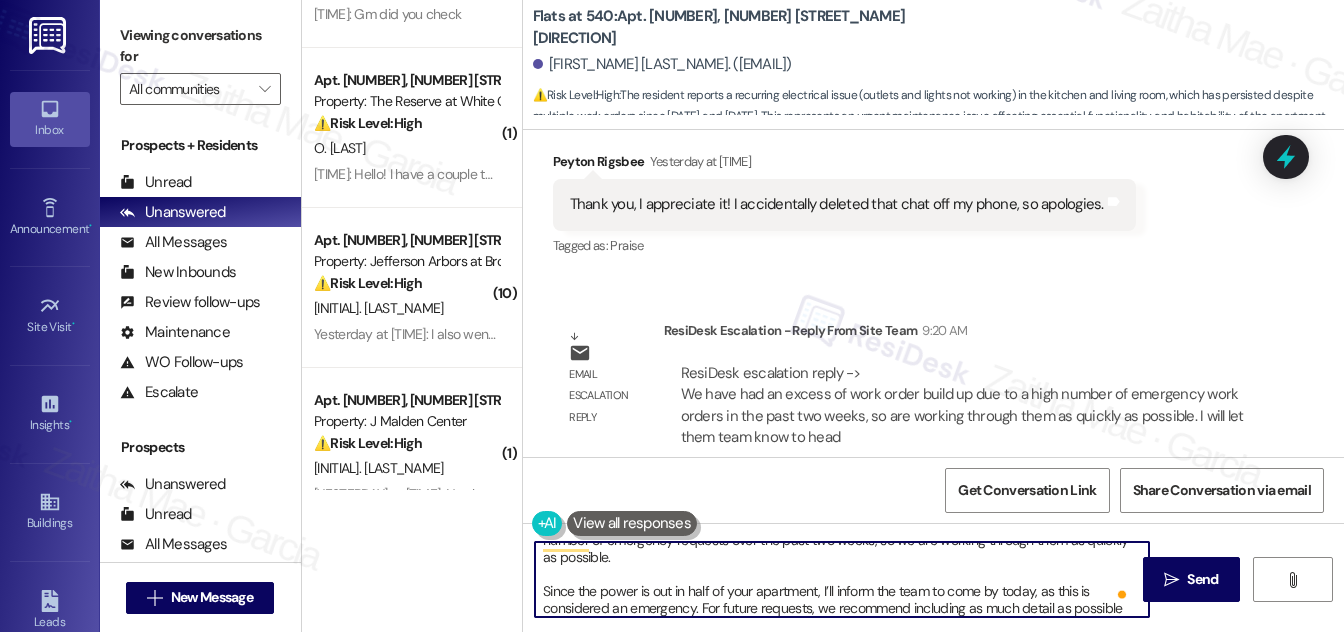 scroll, scrollTop: 101, scrollLeft: 0, axis: vertical 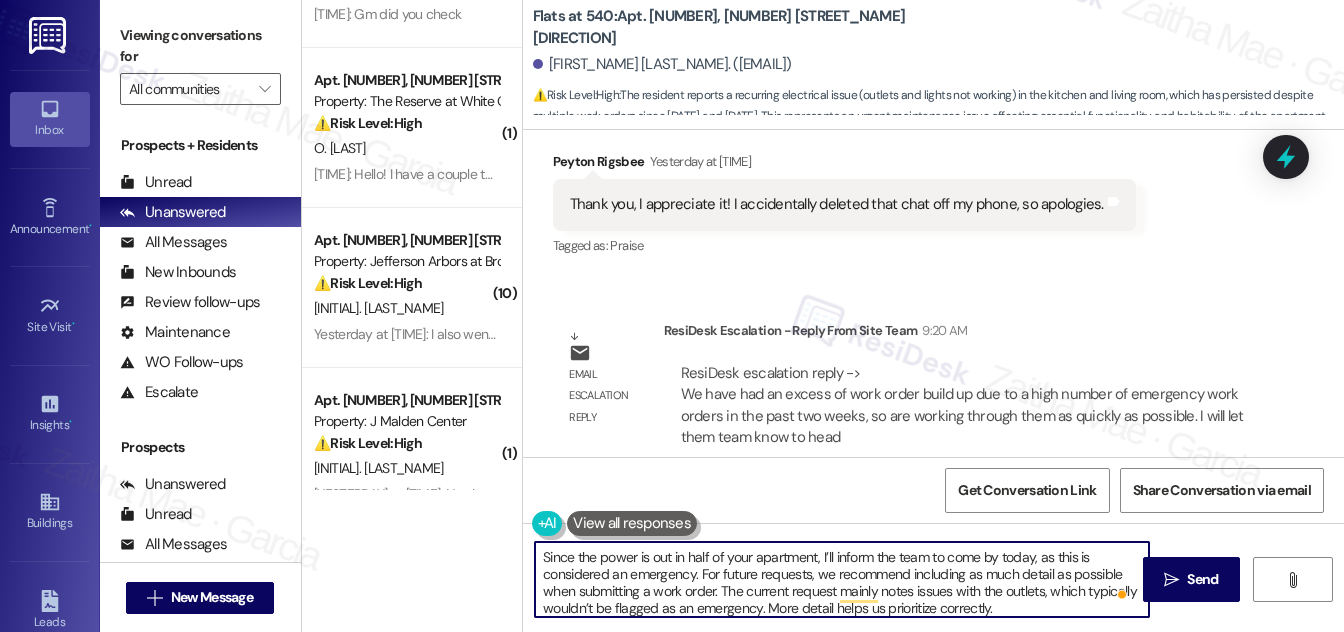 click on "Hi {{FIRST_NAME}}, good morning! No worries at all!
Just a quick update from the team: We have had an excess of work orders build up due to a high number of emergency requests over the past two weeks, so we are working through them as quickly as possible.
Since the power is out in half of your apartment, I’ll inform the team to come by today, as this is considered an emergency. For future requests, we recommend including as much detail as possible when submitting a work order. The current request mainly notes issues with the outlets, which typically wouldn’t be flagged as an emergency. More detail helps us prioritize correctly." at bounding box center (842, 579) 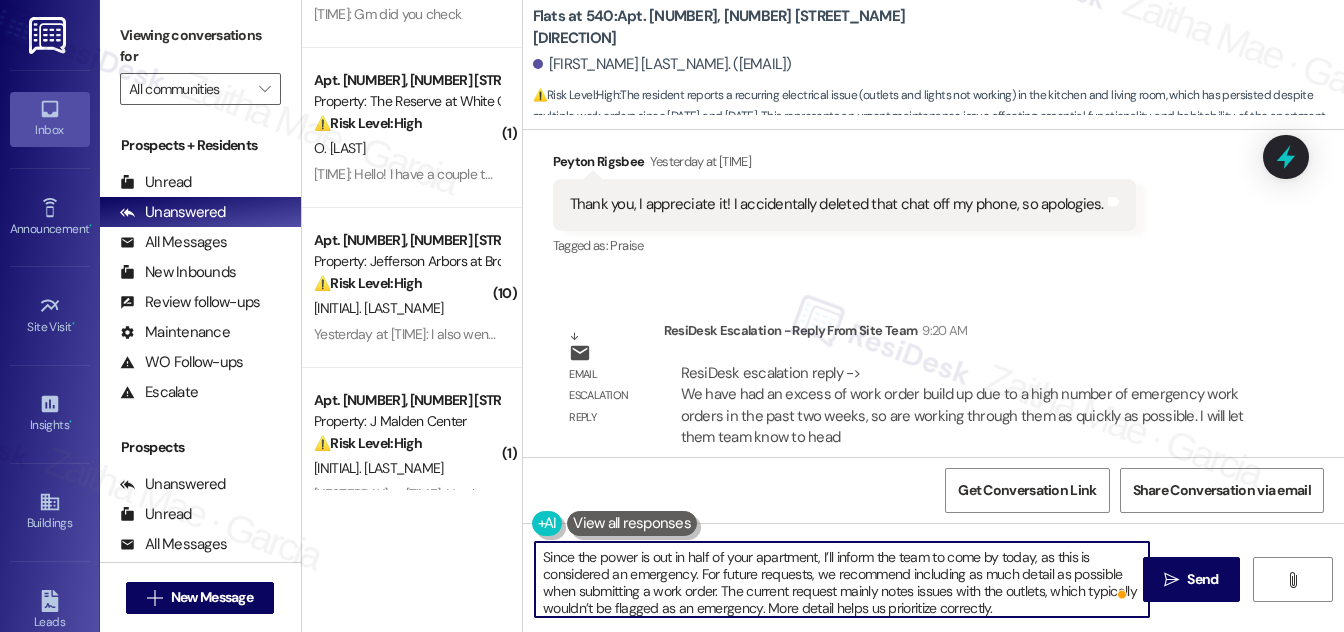 scroll, scrollTop: 52, scrollLeft: 0, axis: vertical 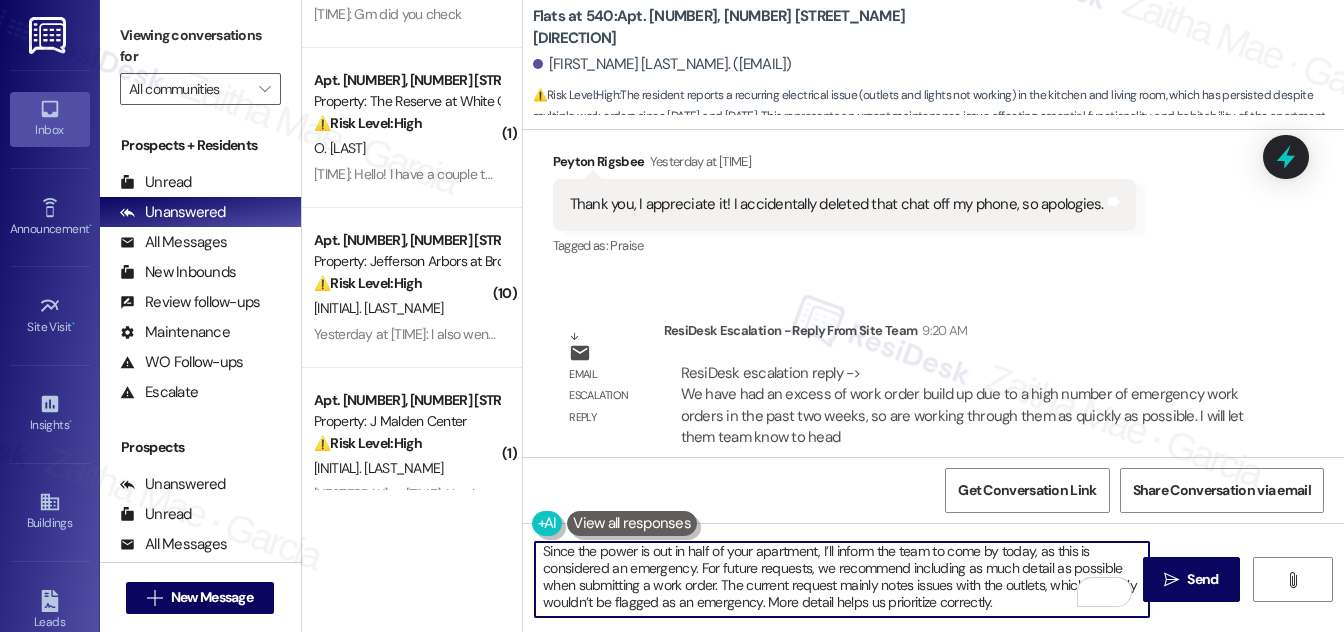 click on "Hi {{first_name}}, good morning! No worries at all!
Just a quick update from the team: We have had an excess of work orders build up due to a high number of emergency requests over the past two weeks, so we are working through them as quickly as possible.
Since the power is out in half of your apartment, I’ll inform the team to come by today, as this is considered an emergency. For future requests, we recommend including as much detail as possible when submitting a work order. The current request mainly notes issues with the outlets, which typically wouldn’t be flagged as an emergency. More detail helps us prioritize correctly." at bounding box center [842, 579] 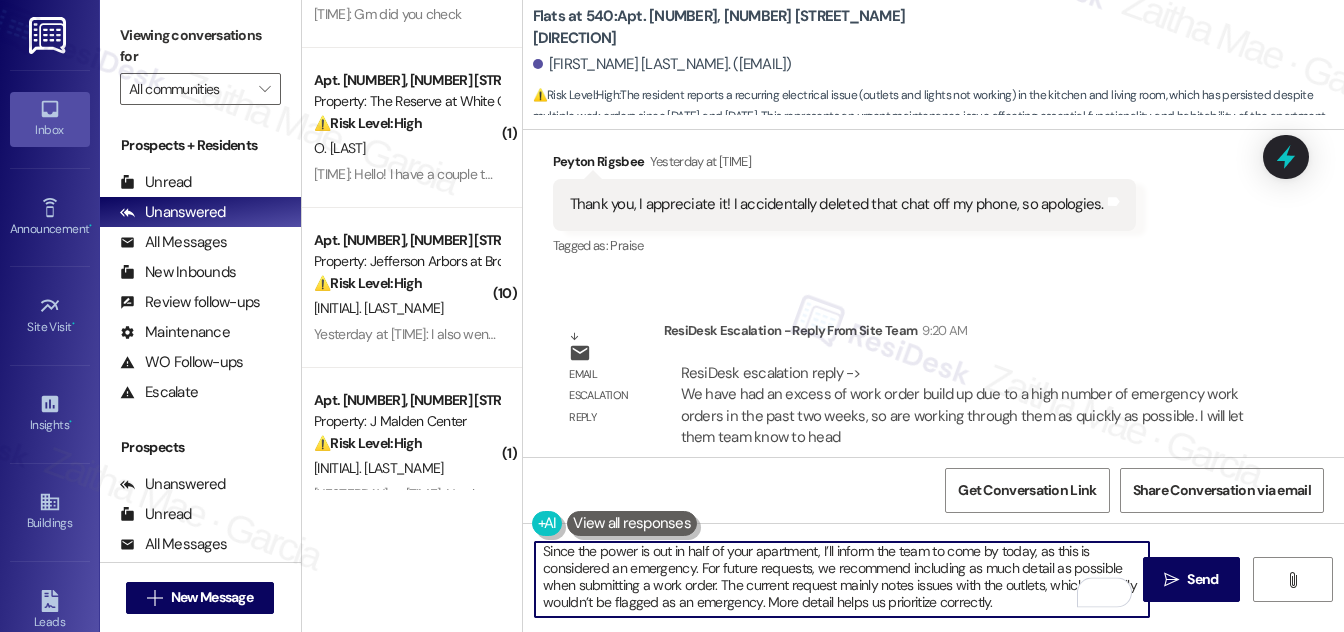 paste on "Thanks for your patience and understanding." 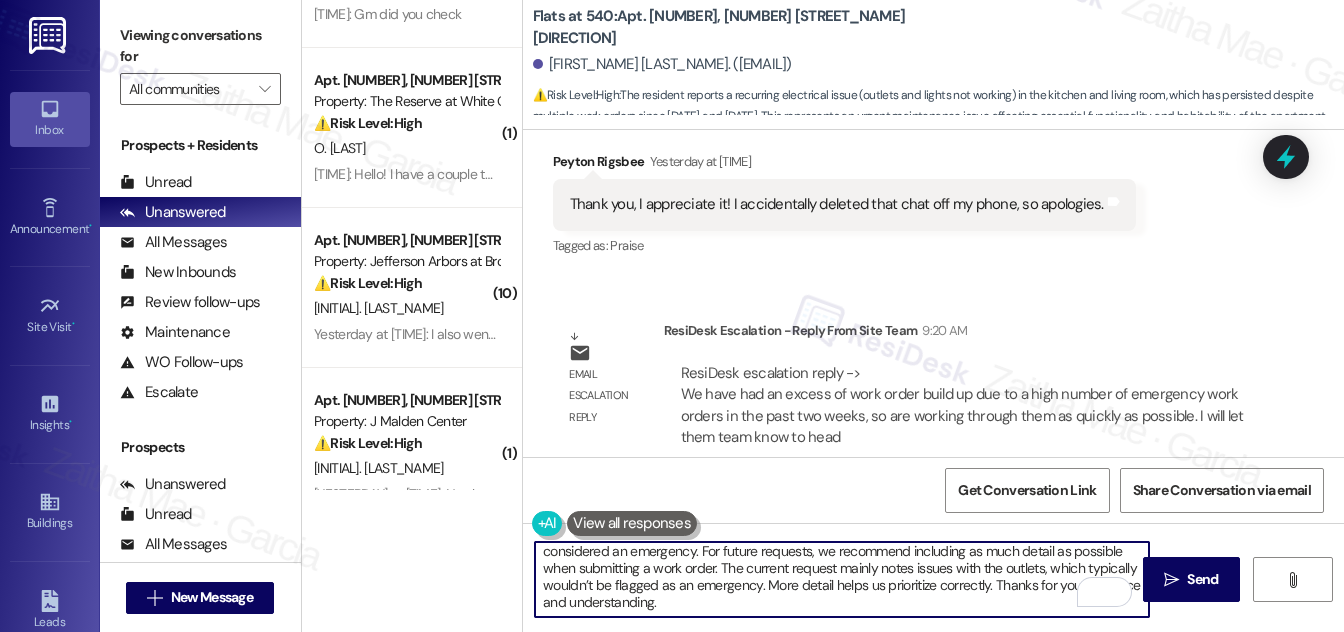 click on "Hi [FIRST_NAME], good morning! No worries at all!
Just a quick update from the team: We have had an excess of work orders build up due to a high number of emergency requests over the past two weeks, so we are working through them as quickly as possible.
Since the power is out in half of your apartment, I’ll inform the team to come by today, as this is considered an emergency. For future requests, we recommend including as much detail as possible when submitting a work order. The current request mainly notes issues with the outlets, which typically wouldn’t be flagged as an emergency. More detail helps us prioritize correctly. Thanks for your patience and understanding." at bounding box center [842, 579] 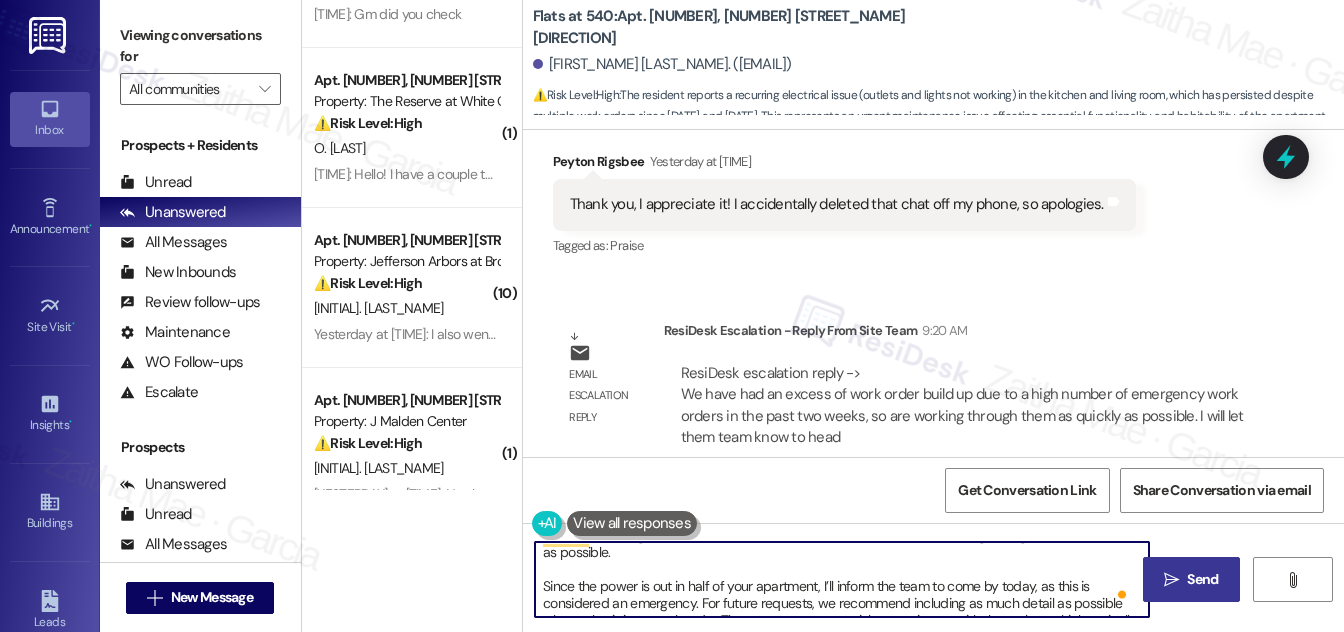 type on "Hi [FIRST_NAME], good morning! No worries at all!
Just a quick update from the team: We have had an excess of work orders build up due to a high number of emergency requests over the past two weeks, so we are working through them as quickly as possible.
Since the power is out in half of your apartment, I’ll inform the team to come by today, as this is considered an emergency. For future requests, we recommend including as much detail as possible when submitting a work order. The current request mainly notes issues with the outlets, which typically wouldn’t be flagged as an emergency. More detail helps us prioritize correctly. Thanks for your patience and understanding." 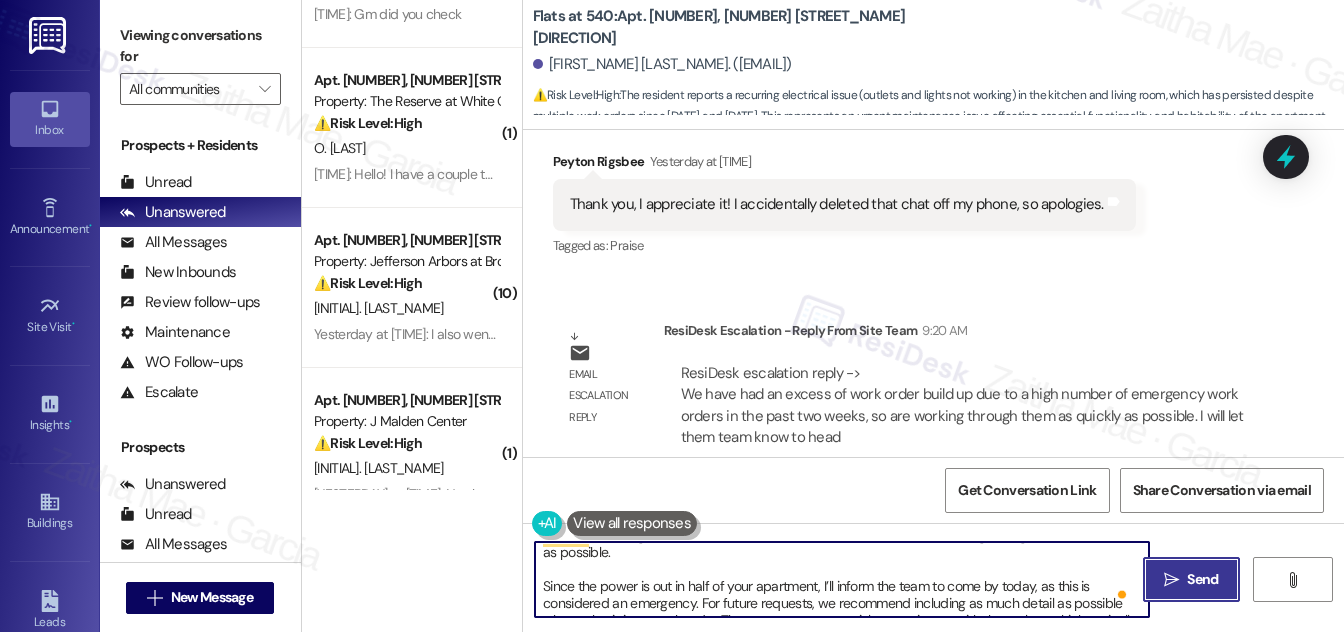click on "Send" at bounding box center [1202, 579] 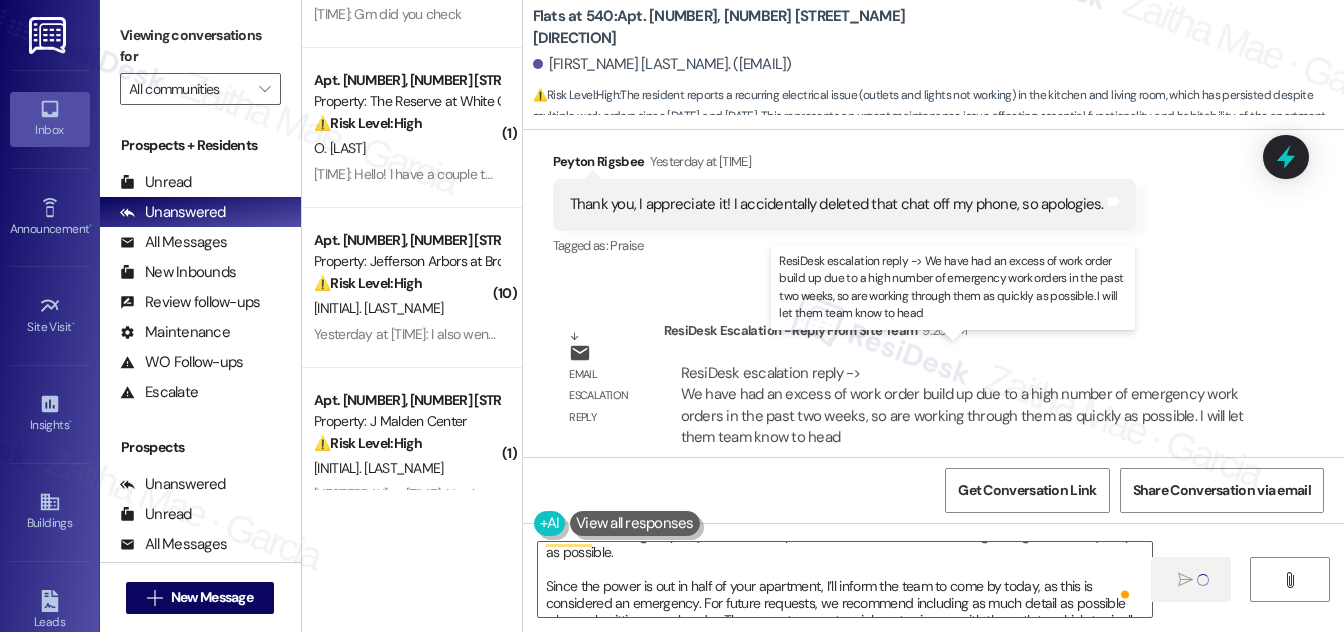 type 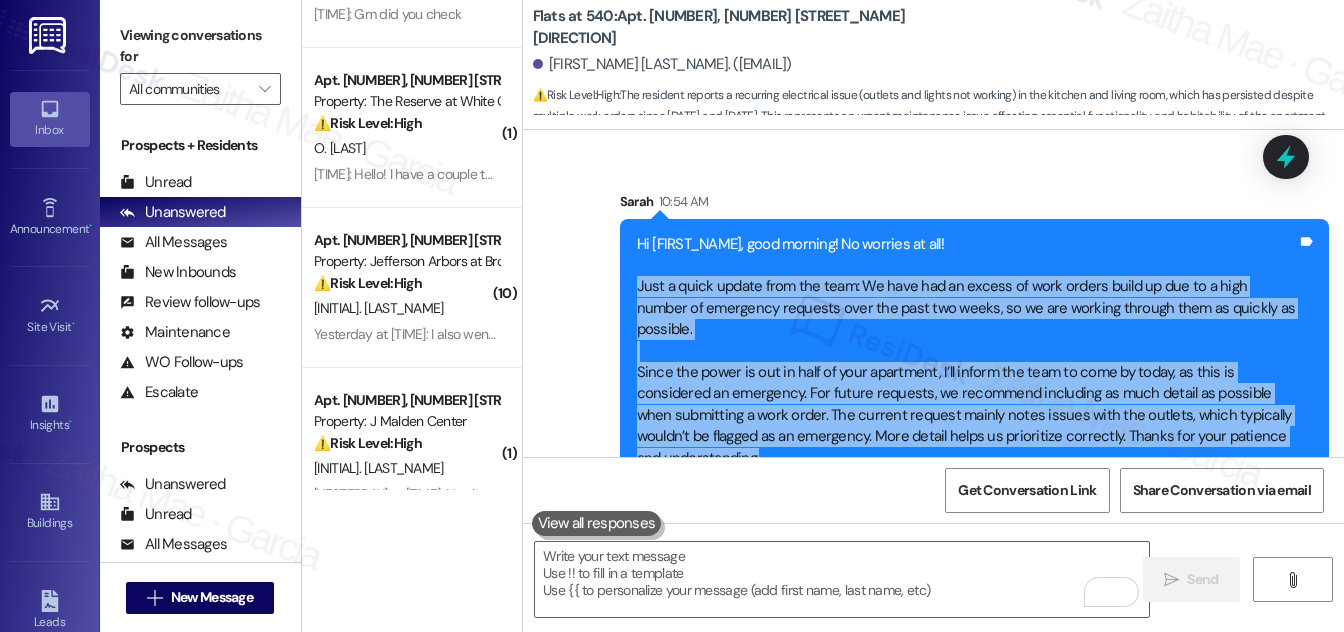drag, startPoint x: 632, startPoint y: 263, endPoint x: 784, endPoint y: 426, distance: 222.8744 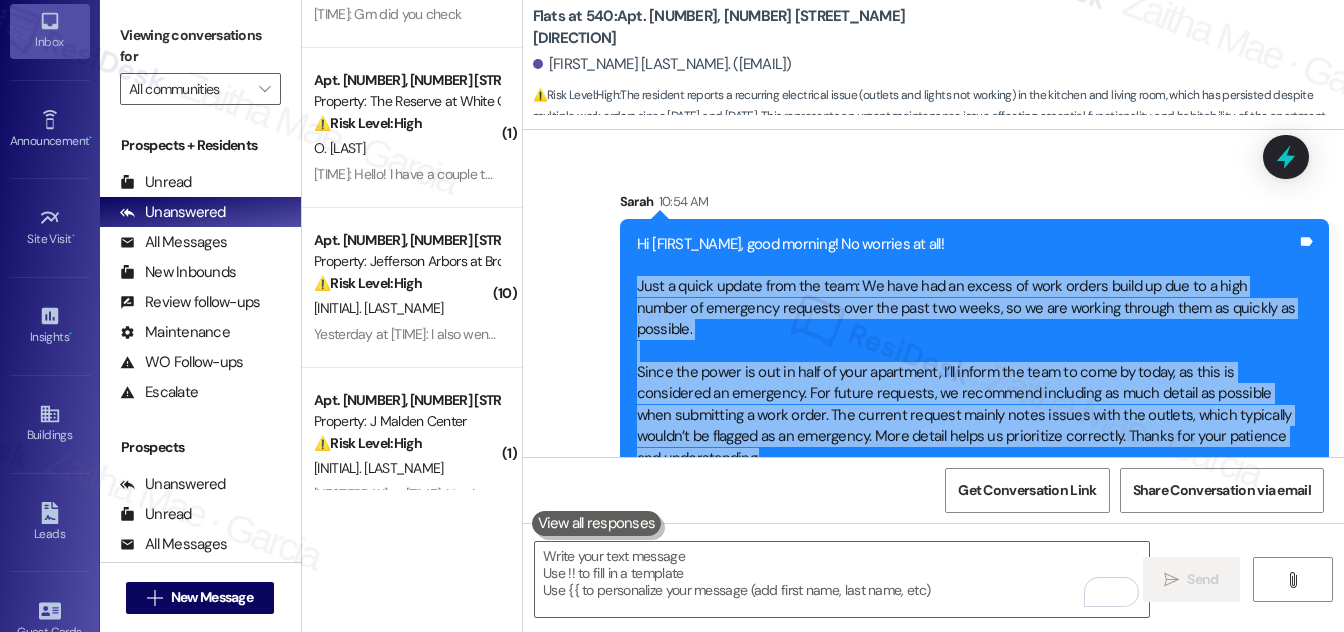scroll, scrollTop: 412, scrollLeft: 0, axis: vertical 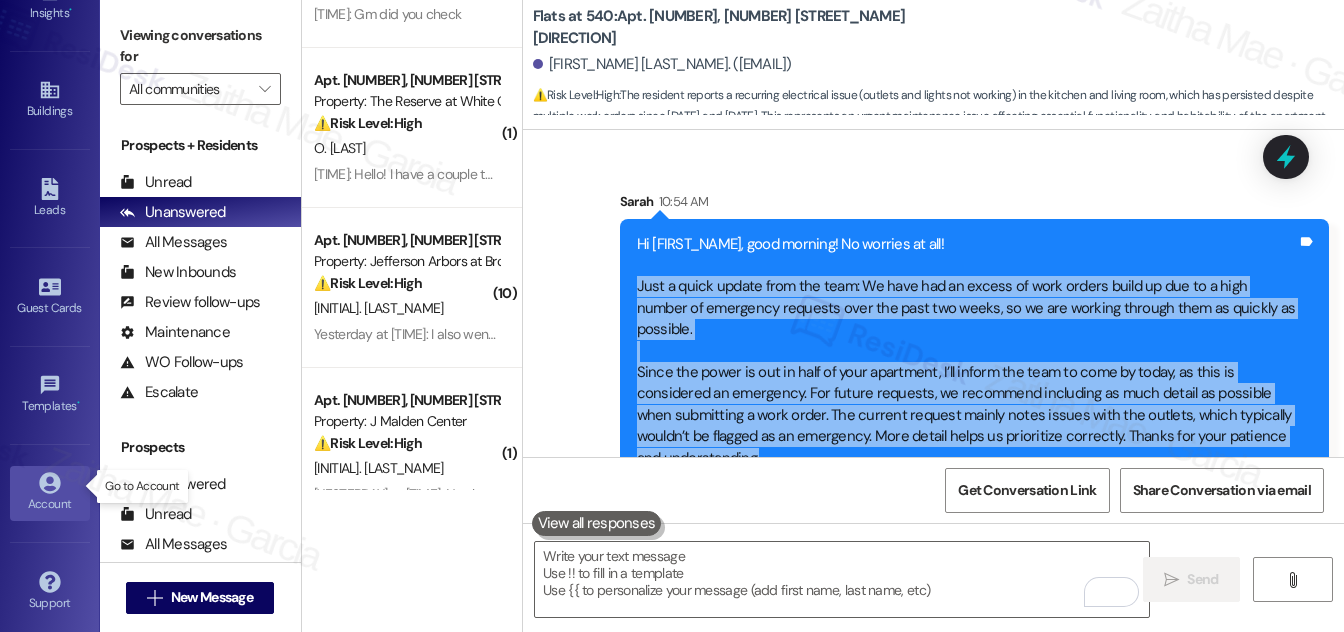 click on "Account" at bounding box center (50, 504) 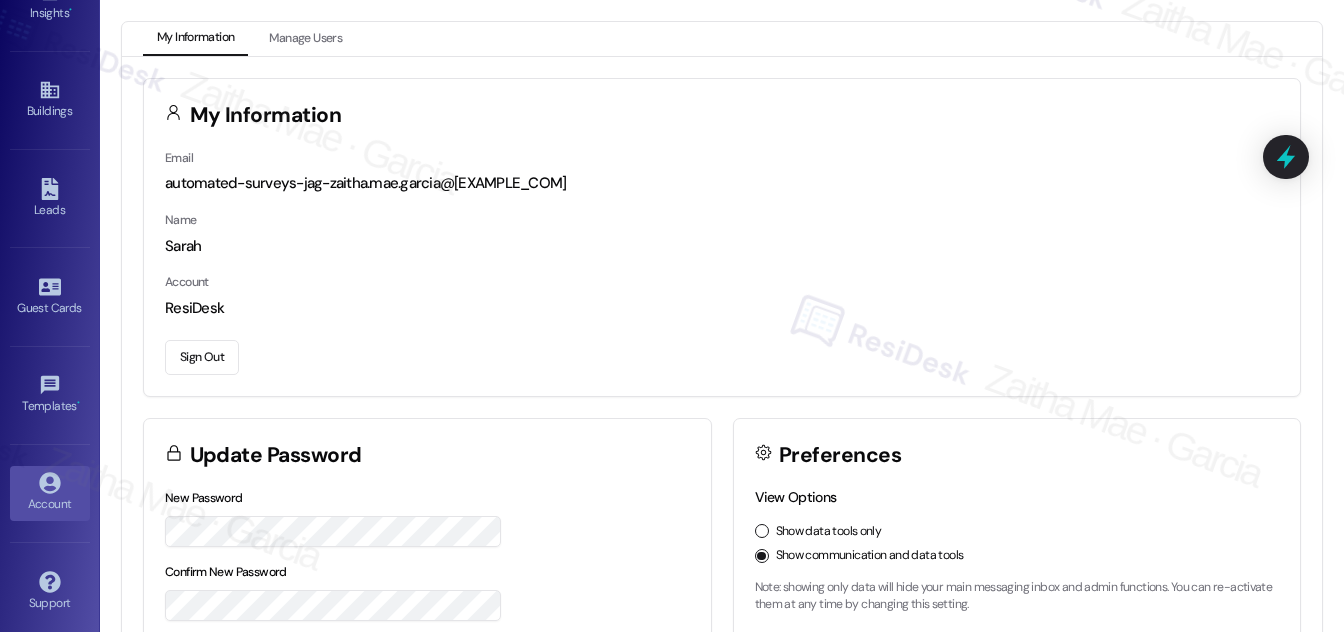 click on "Sign Out" at bounding box center (202, 357) 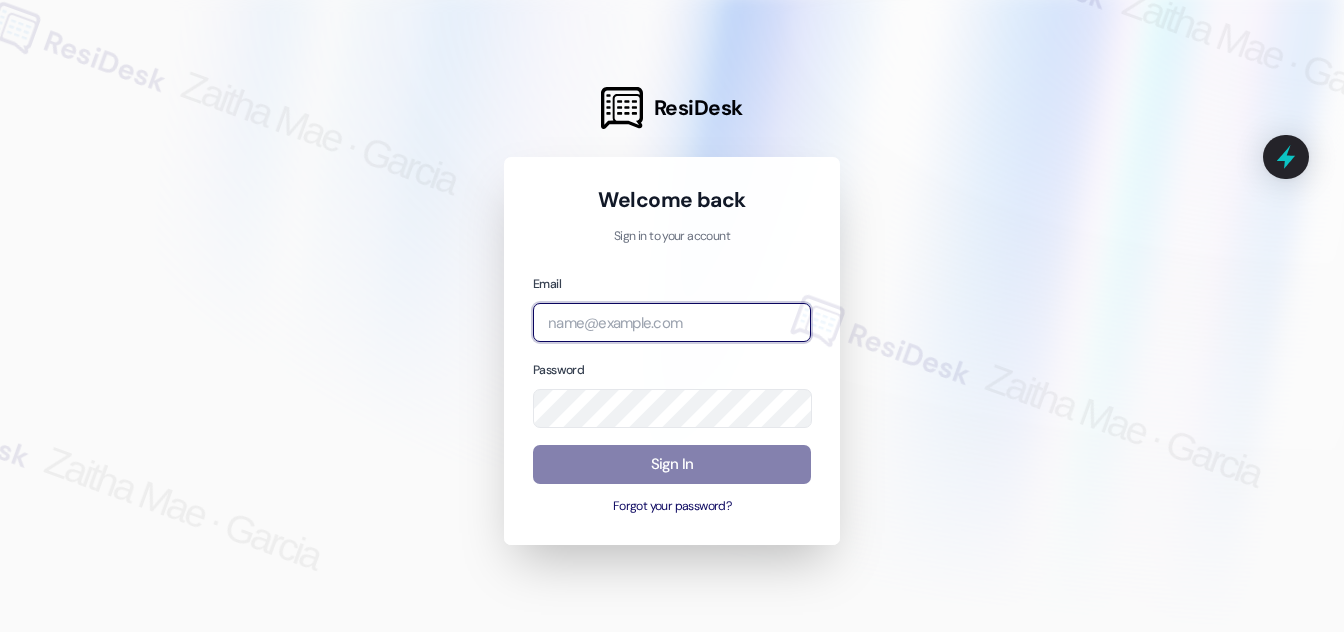 click at bounding box center (672, 322) 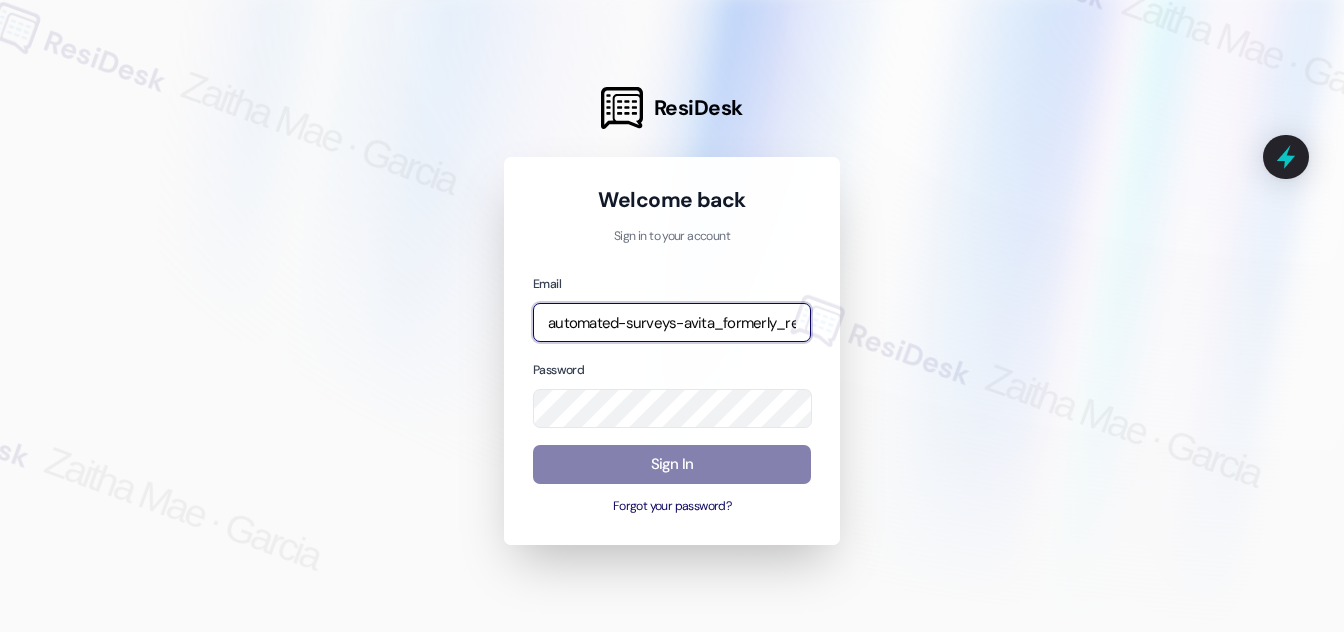 type on "automated-surveys-avita_formerly_regency-zaitha.mae.garcia@avita_formerly_regency.com" 